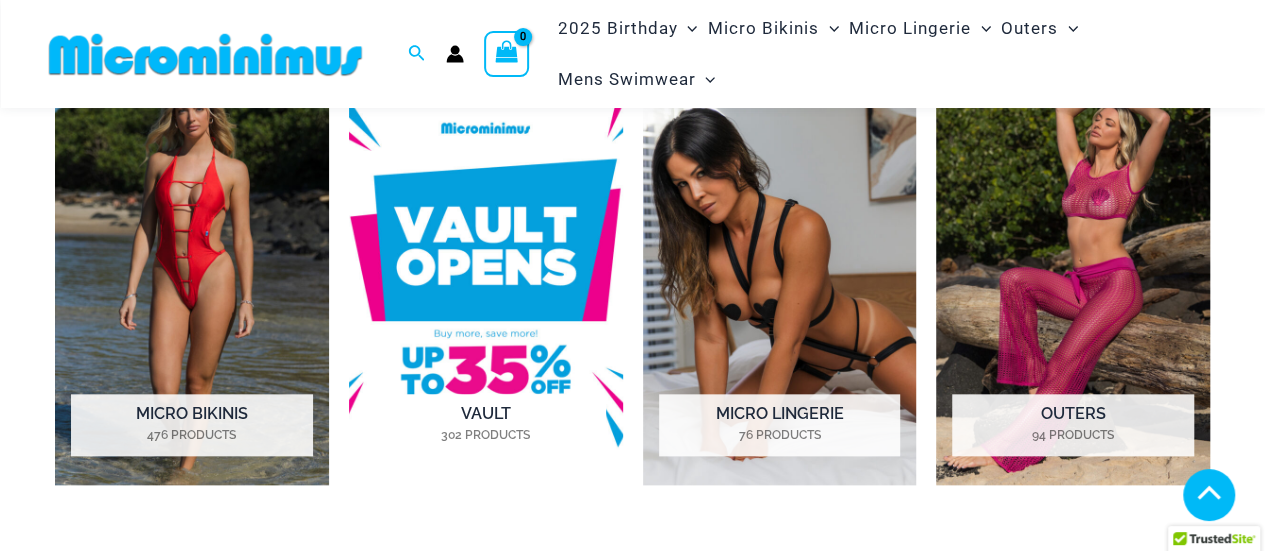 scroll, scrollTop: 906, scrollLeft: 0, axis: vertical 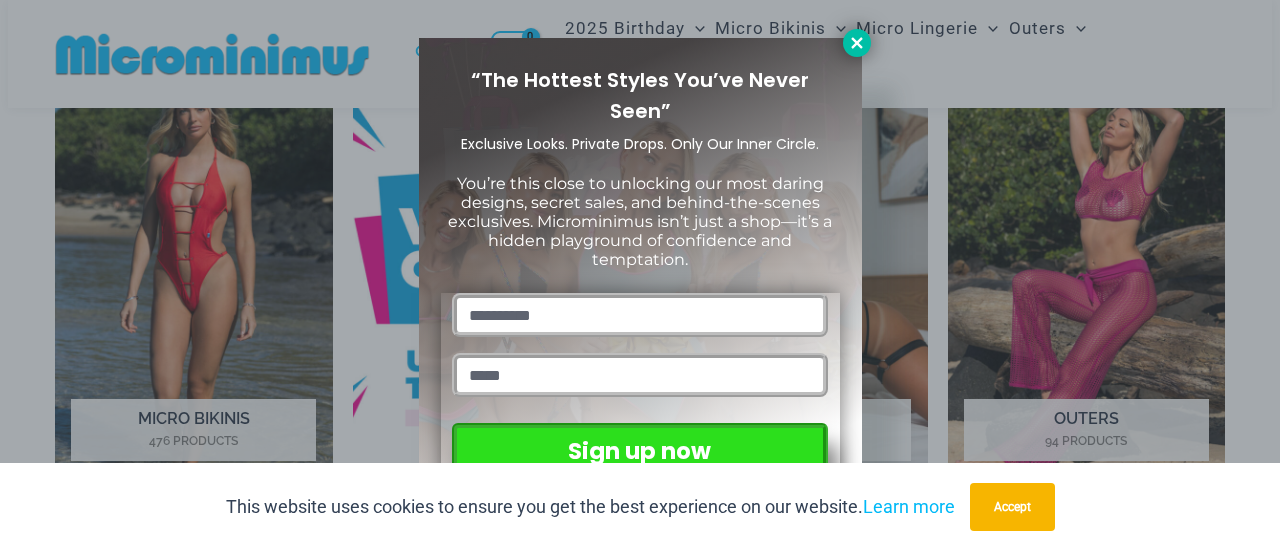 click 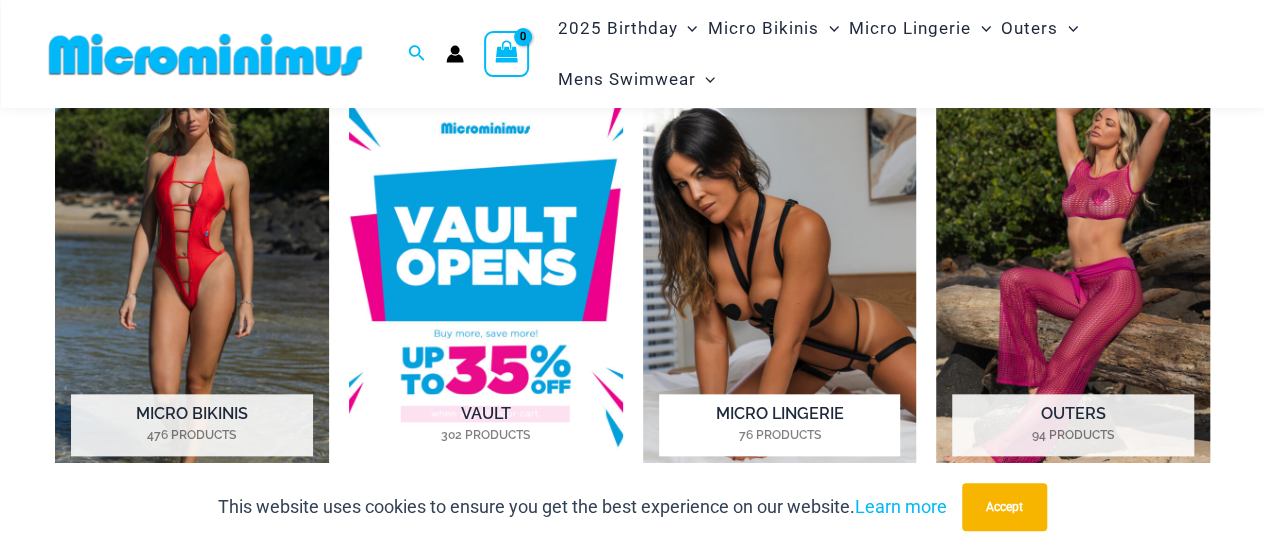 click at bounding box center (780, 272) 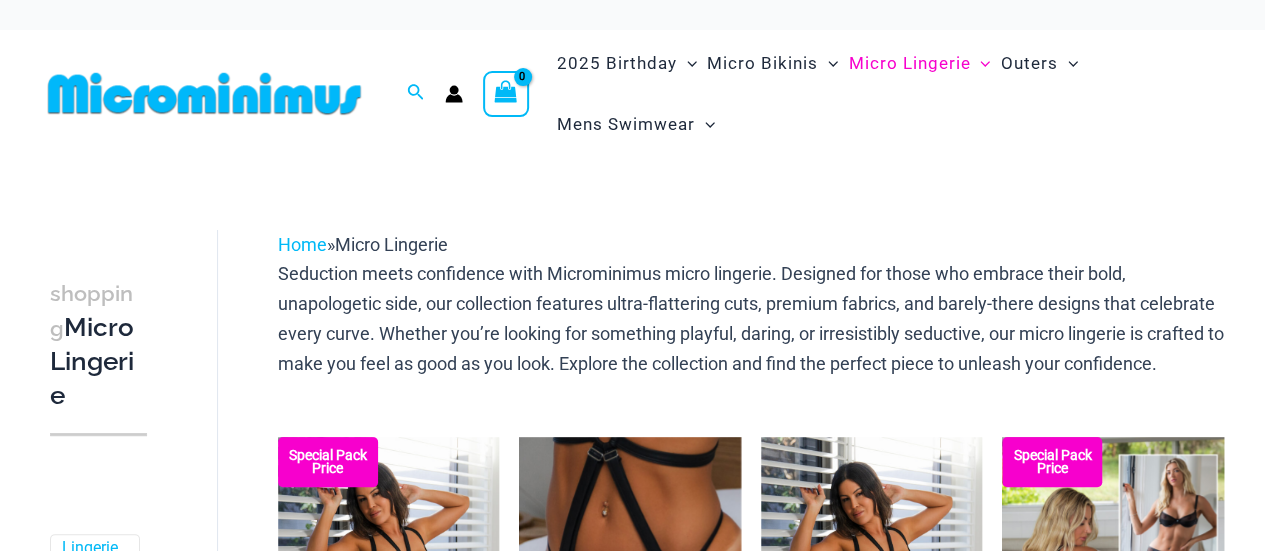 scroll, scrollTop: 142, scrollLeft: 0, axis: vertical 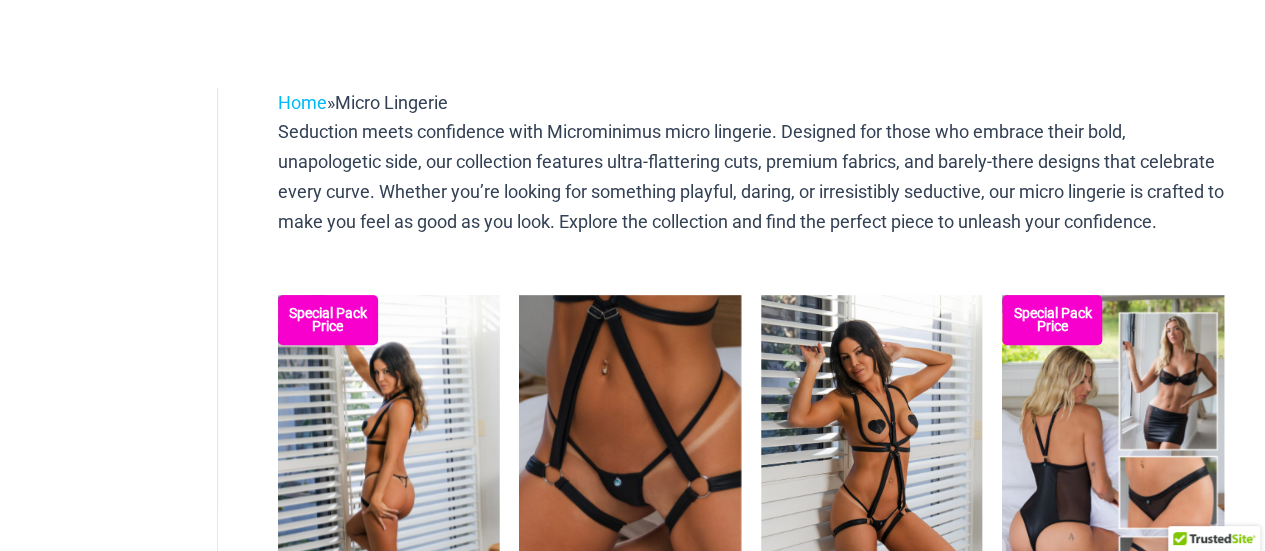 click at bounding box center [389, 461] 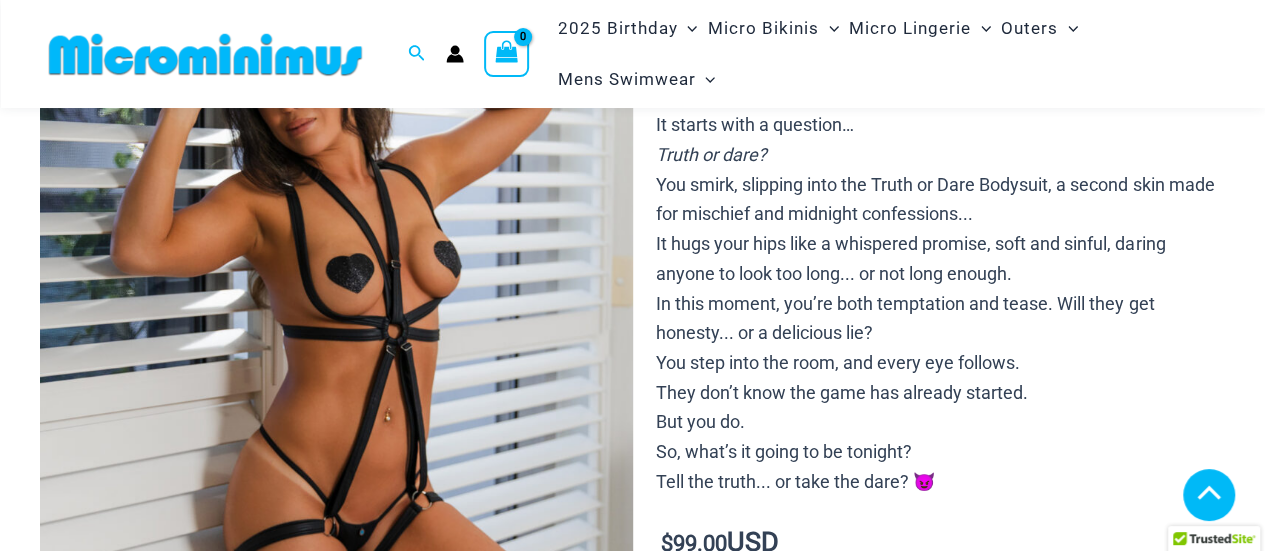 scroll, scrollTop: 574, scrollLeft: 0, axis: vertical 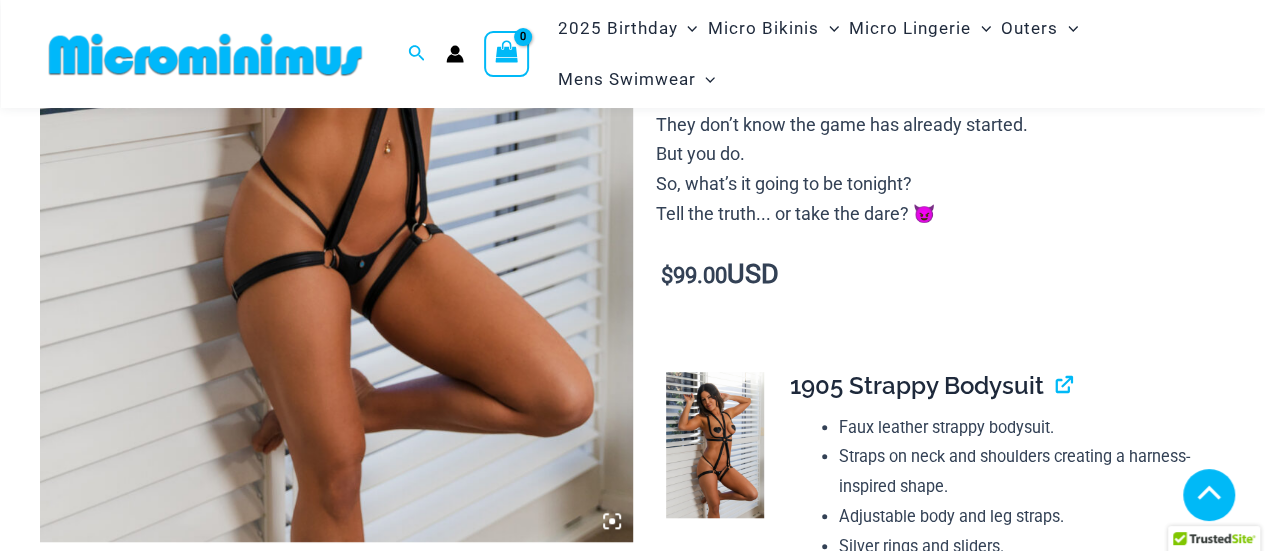 click at bounding box center (336, 1293) 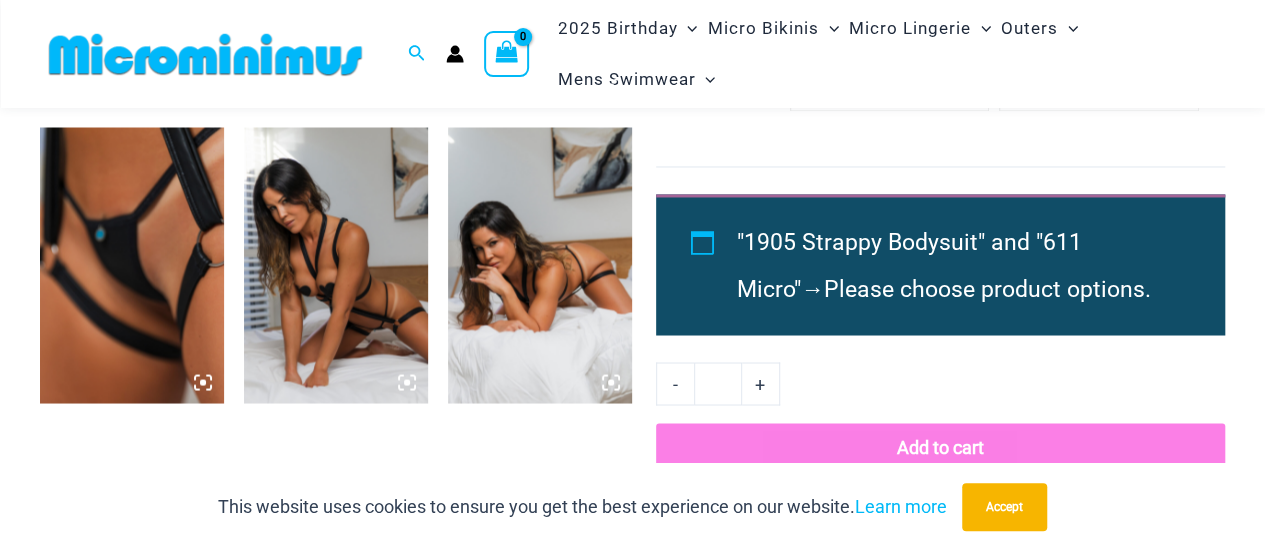 scroll, scrollTop: 1600, scrollLeft: 0, axis: vertical 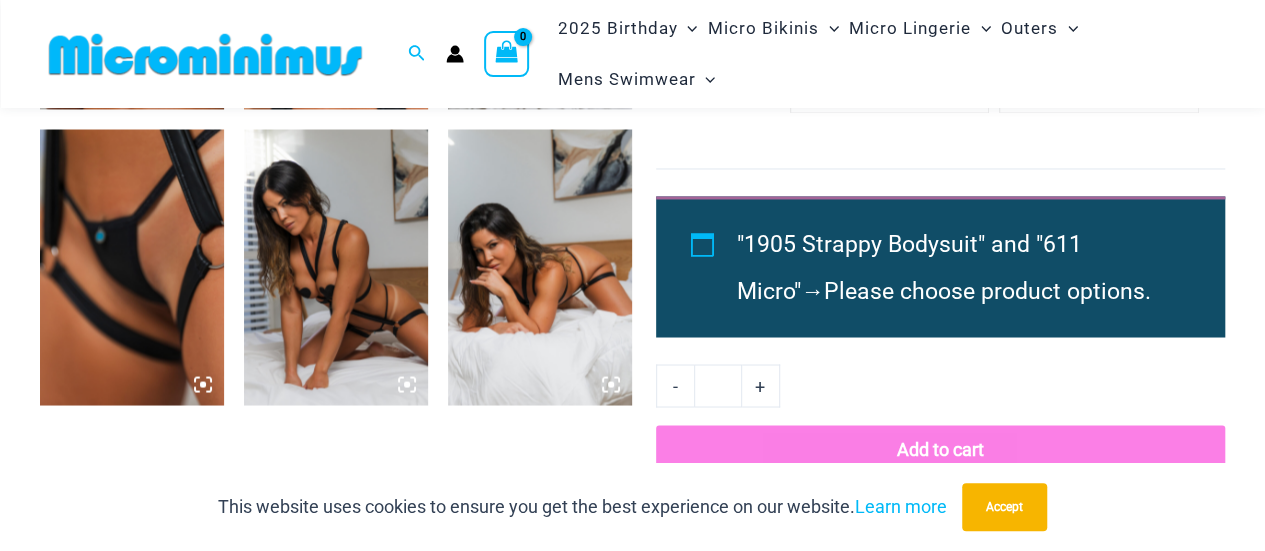 click at bounding box center [336, 267] 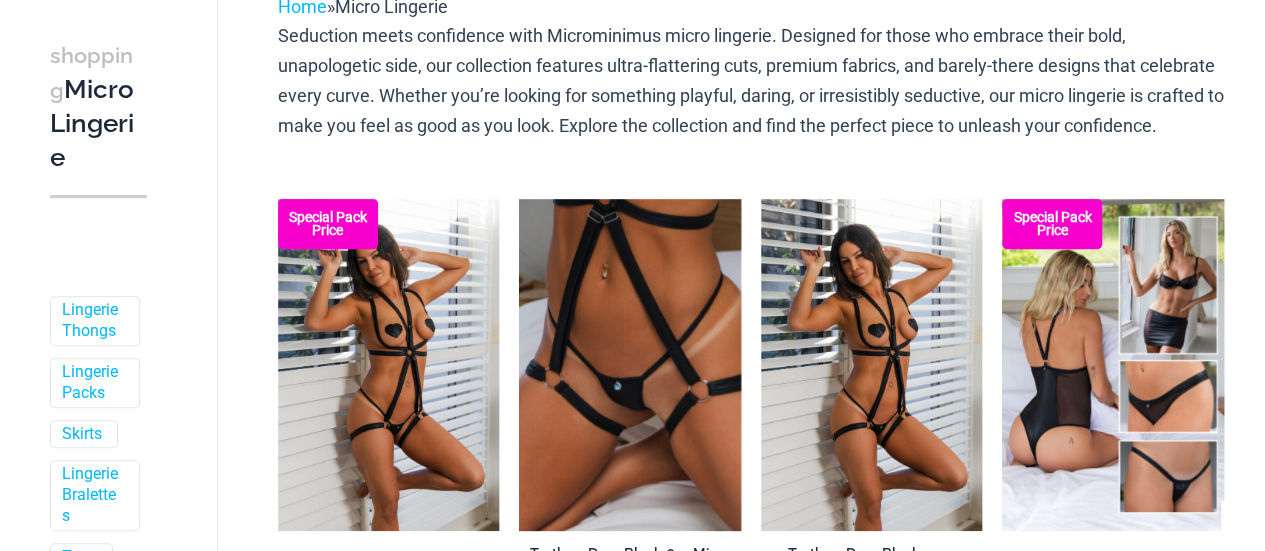 scroll, scrollTop: 238, scrollLeft: 0, axis: vertical 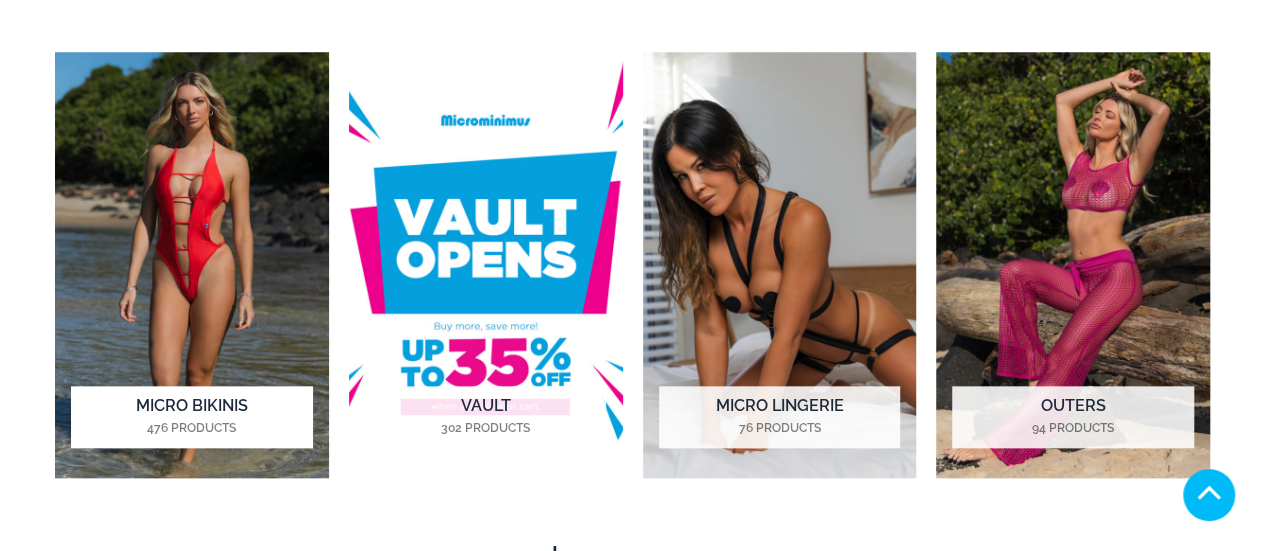 click at bounding box center [192, 264] 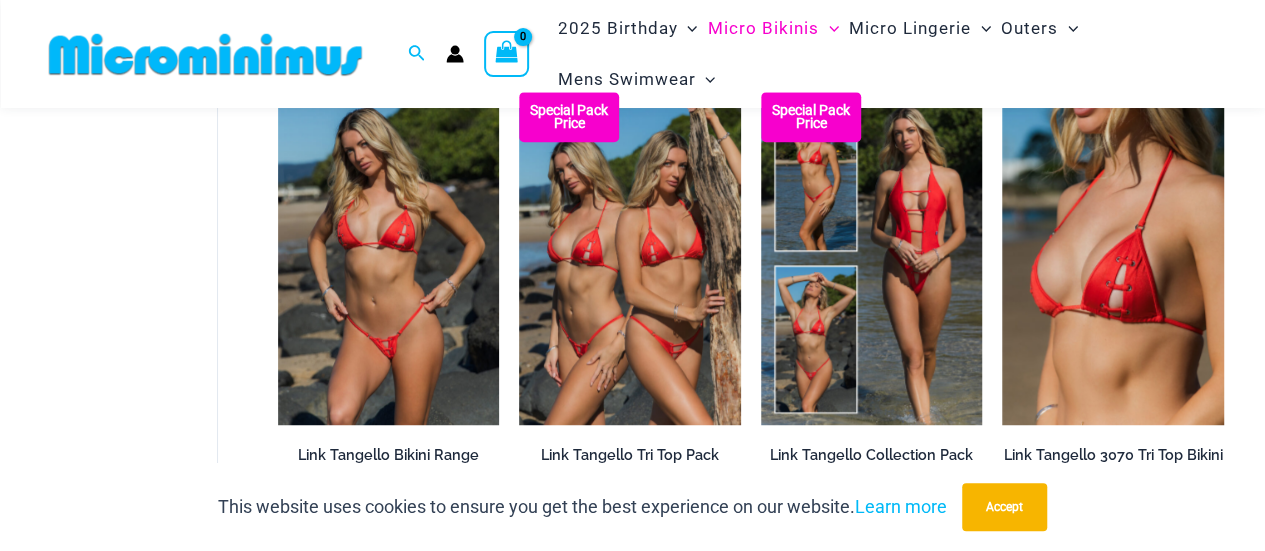scroll, scrollTop: 698, scrollLeft: 0, axis: vertical 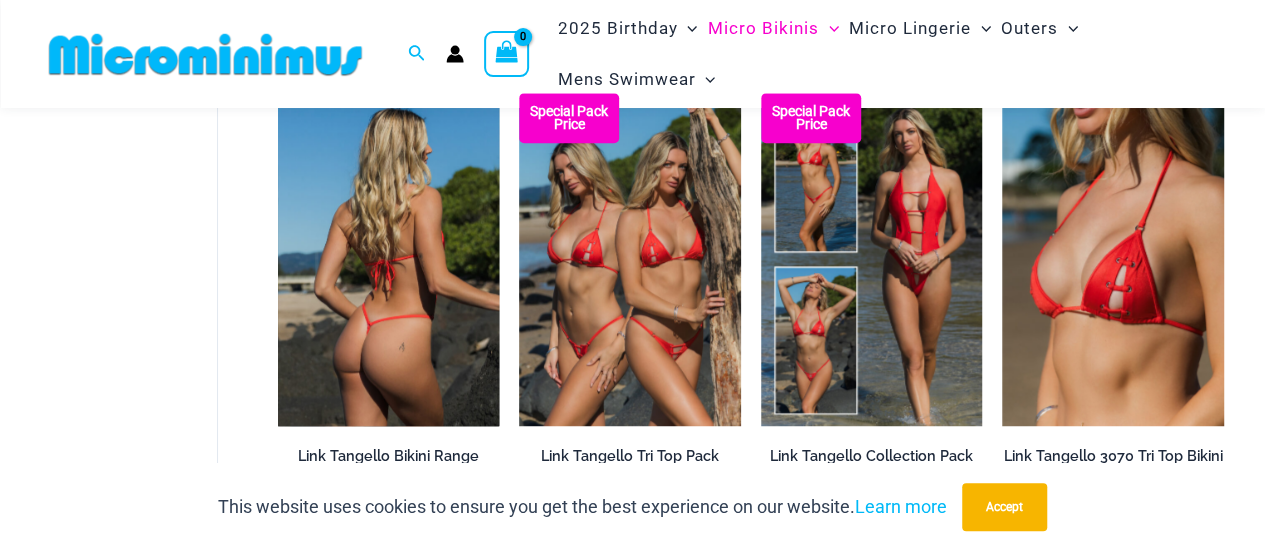 click at bounding box center (389, 259) 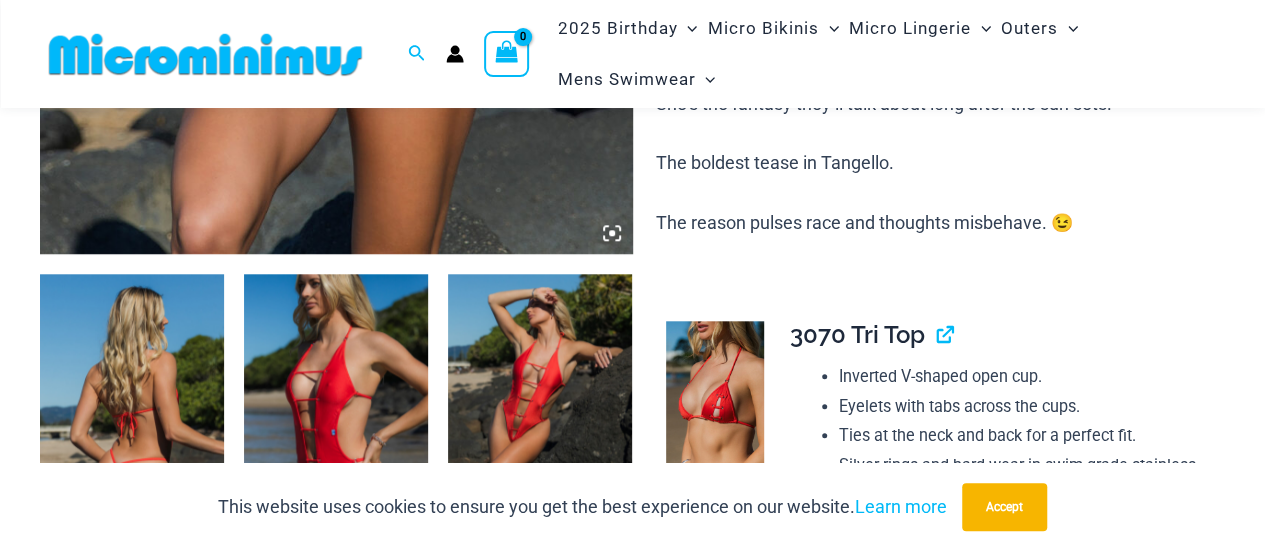 scroll, scrollTop: 888, scrollLeft: 0, axis: vertical 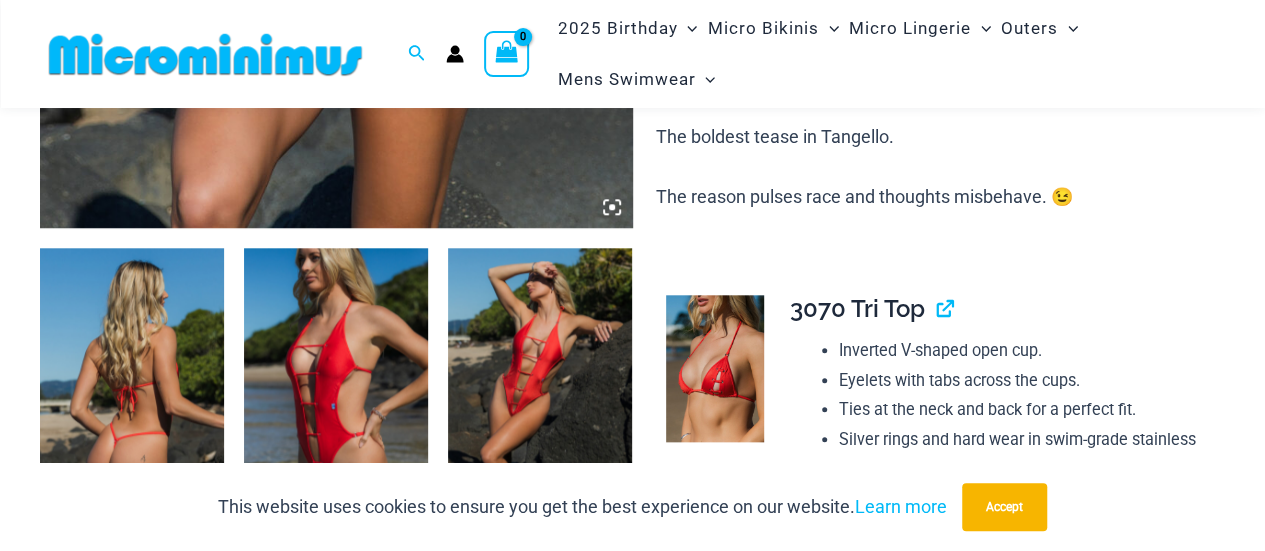 click at bounding box center (132, 386) 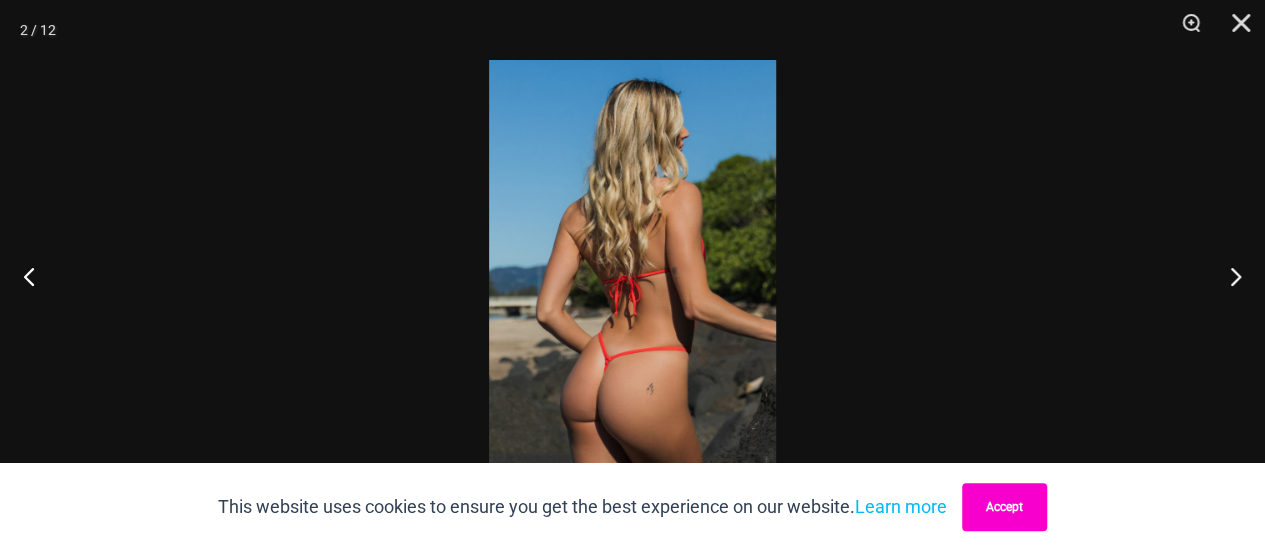 click on "Accept" at bounding box center (1004, 507) 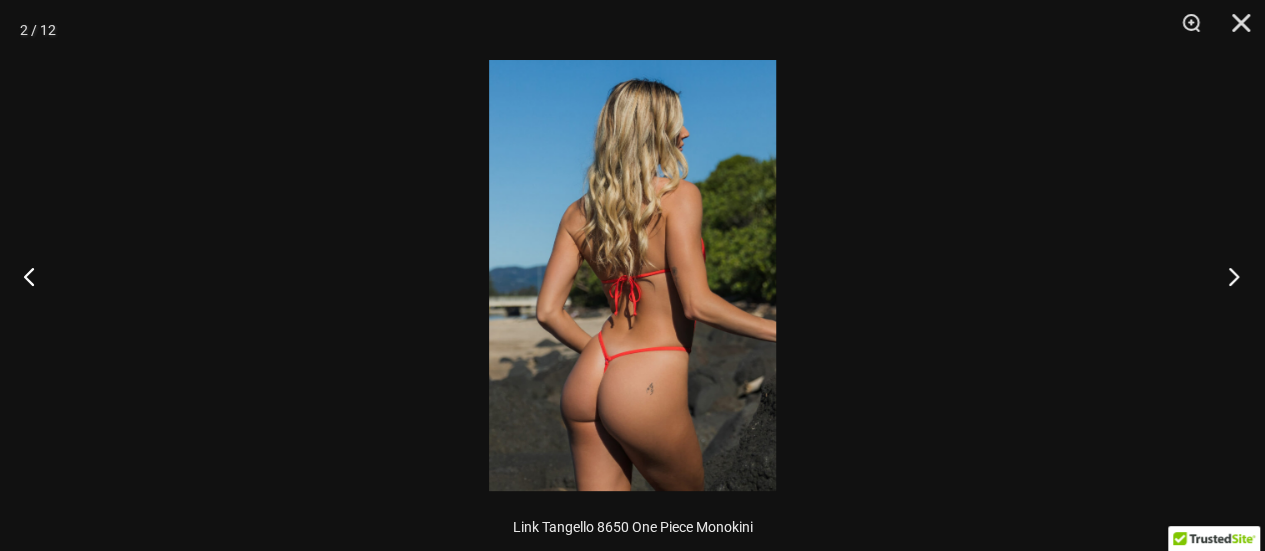 click at bounding box center (1227, 276) 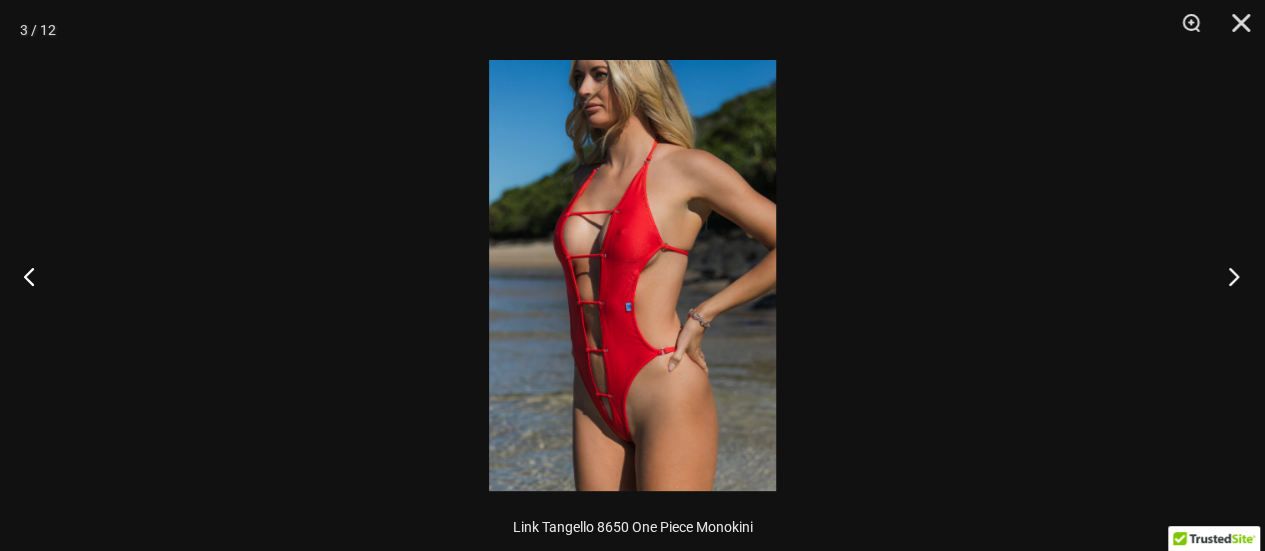 click at bounding box center (1227, 276) 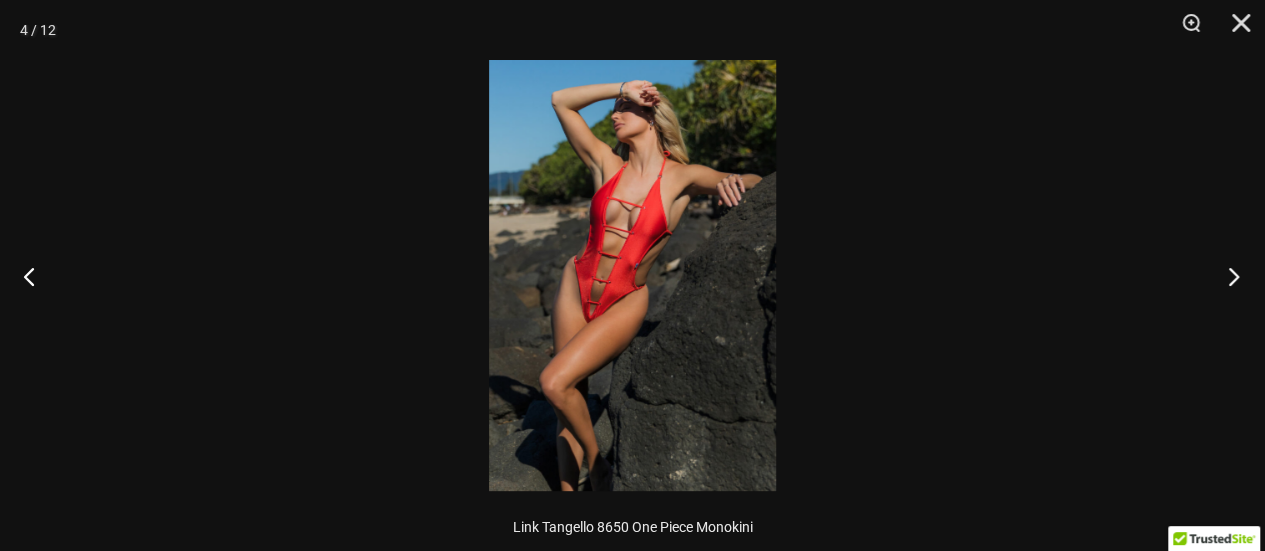 click at bounding box center [1227, 276] 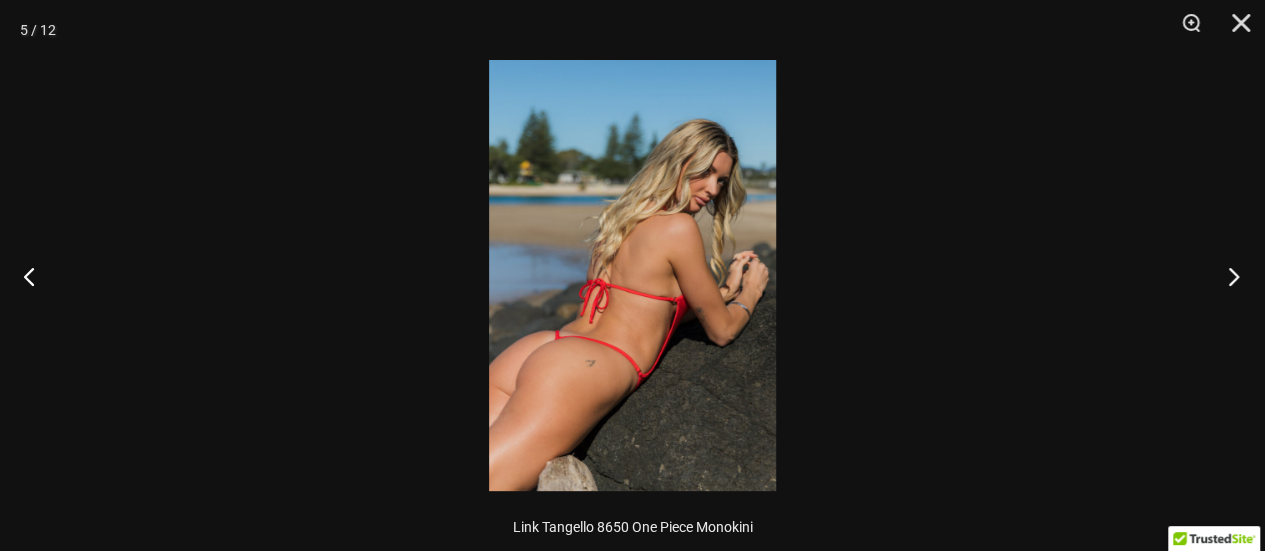 click at bounding box center [1227, 276] 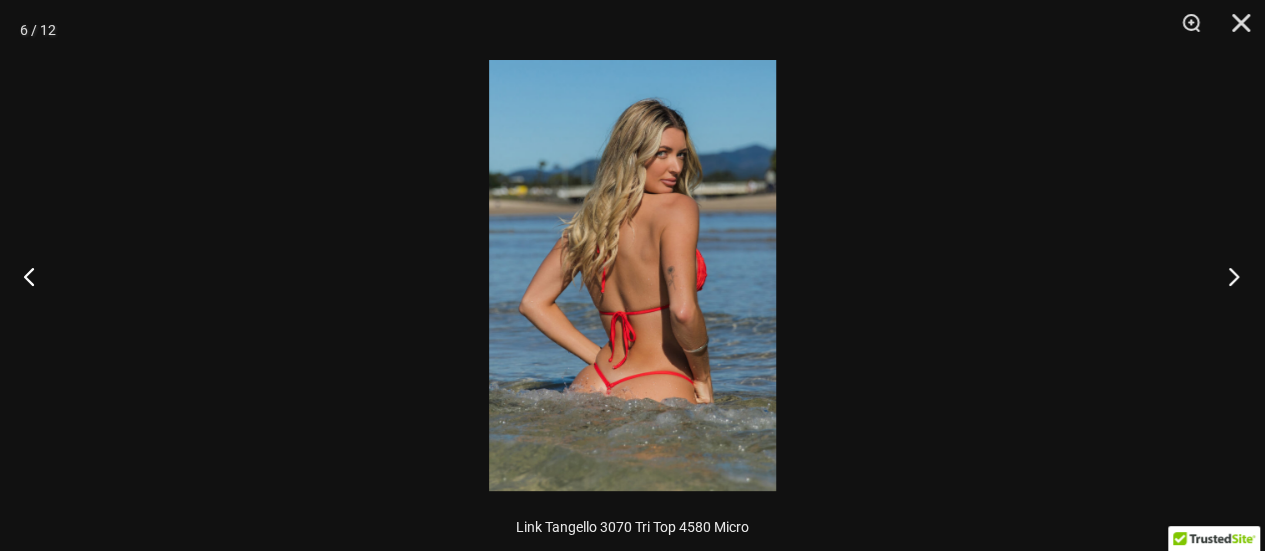 click at bounding box center (1227, 276) 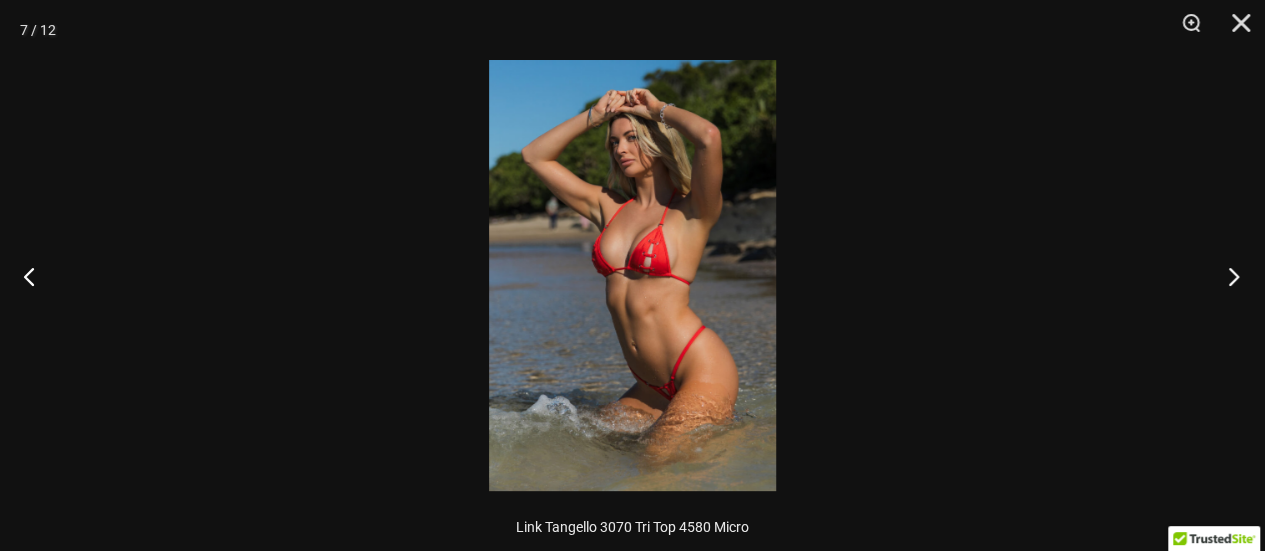click at bounding box center [1227, 276] 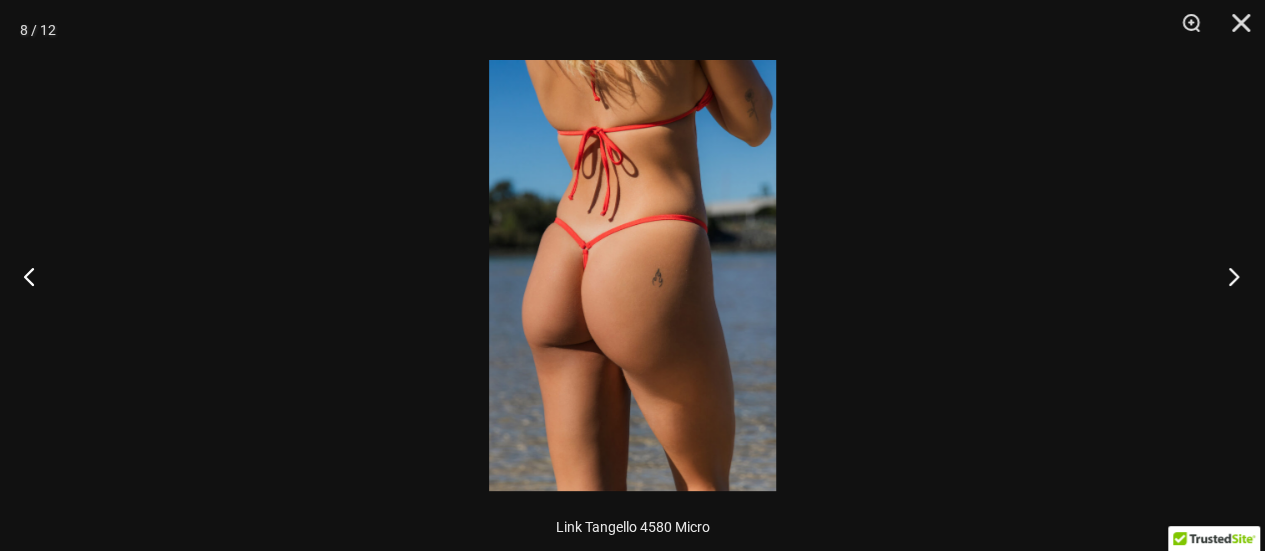 click at bounding box center [1227, 276] 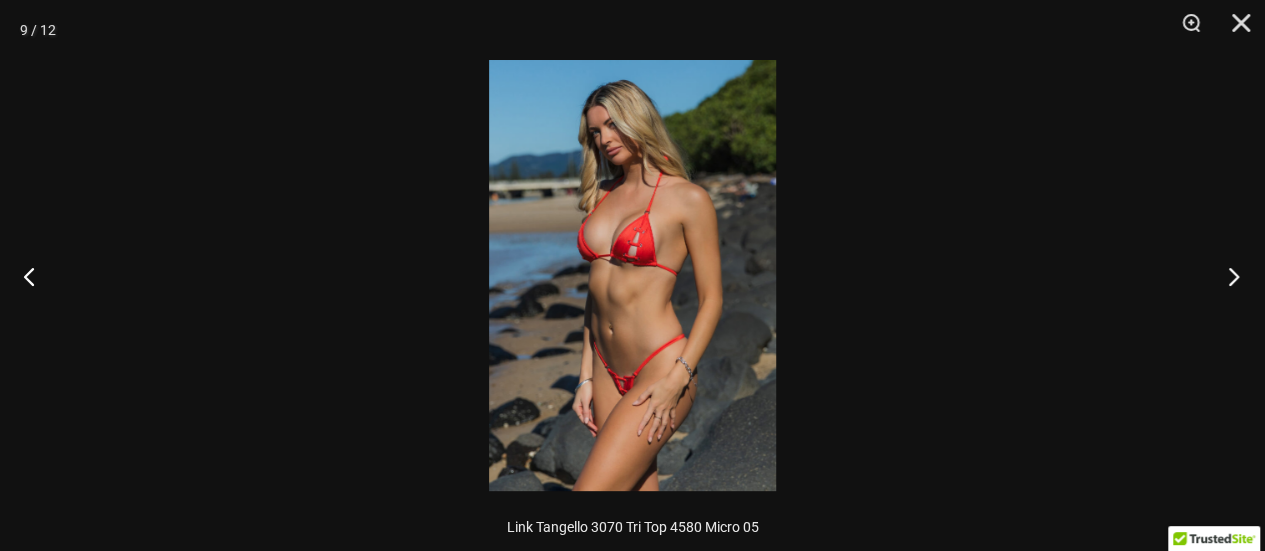 click at bounding box center [1227, 276] 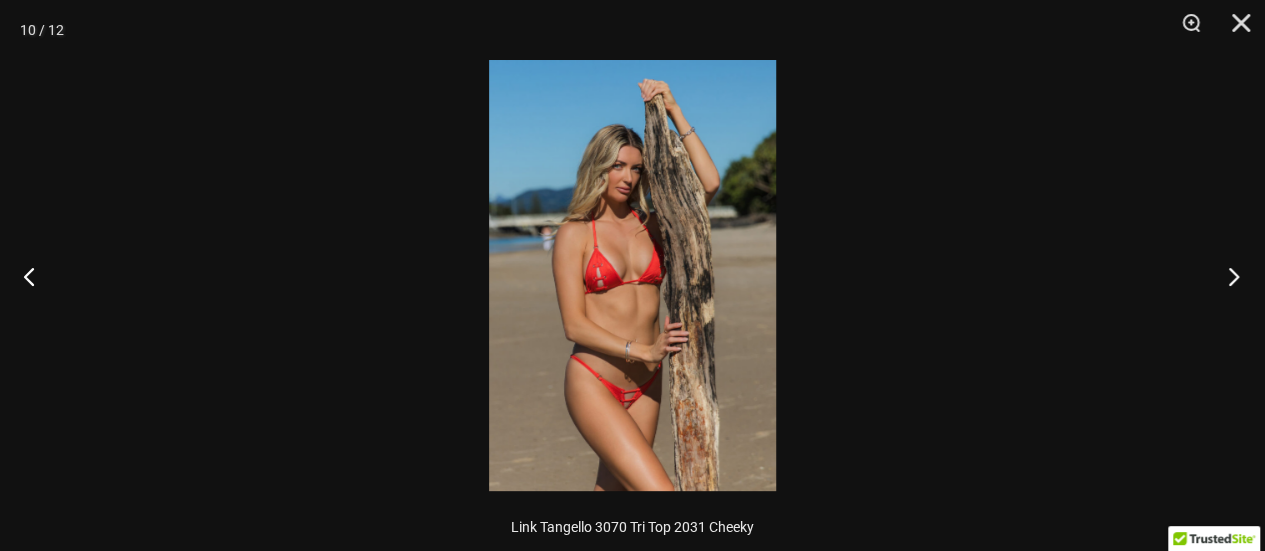 click at bounding box center (1227, 276) 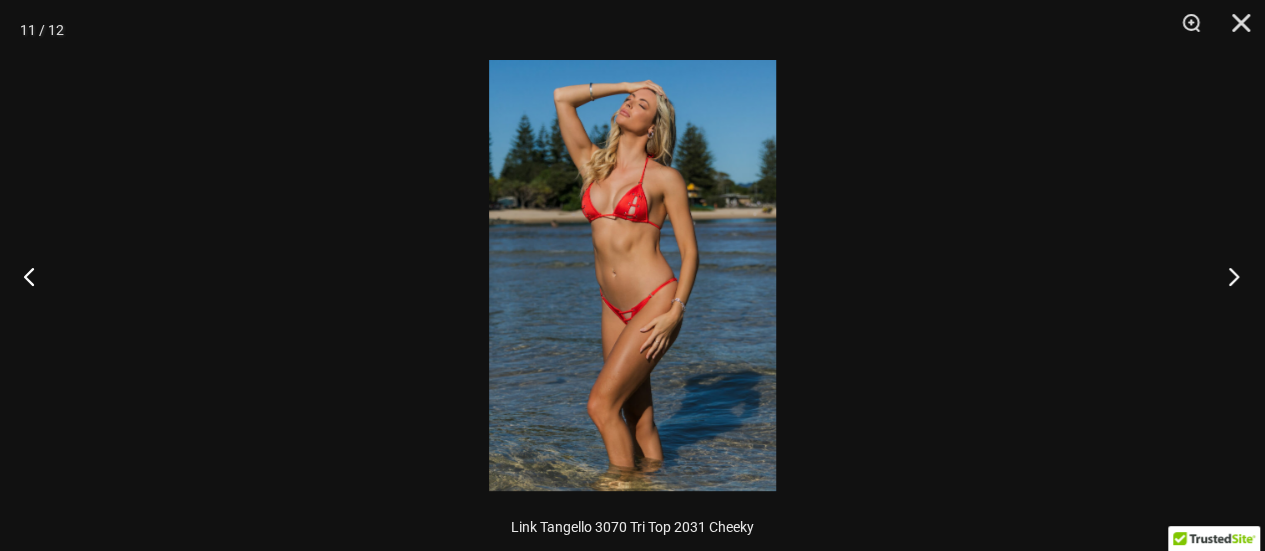click at bounding box center [1227, 276] 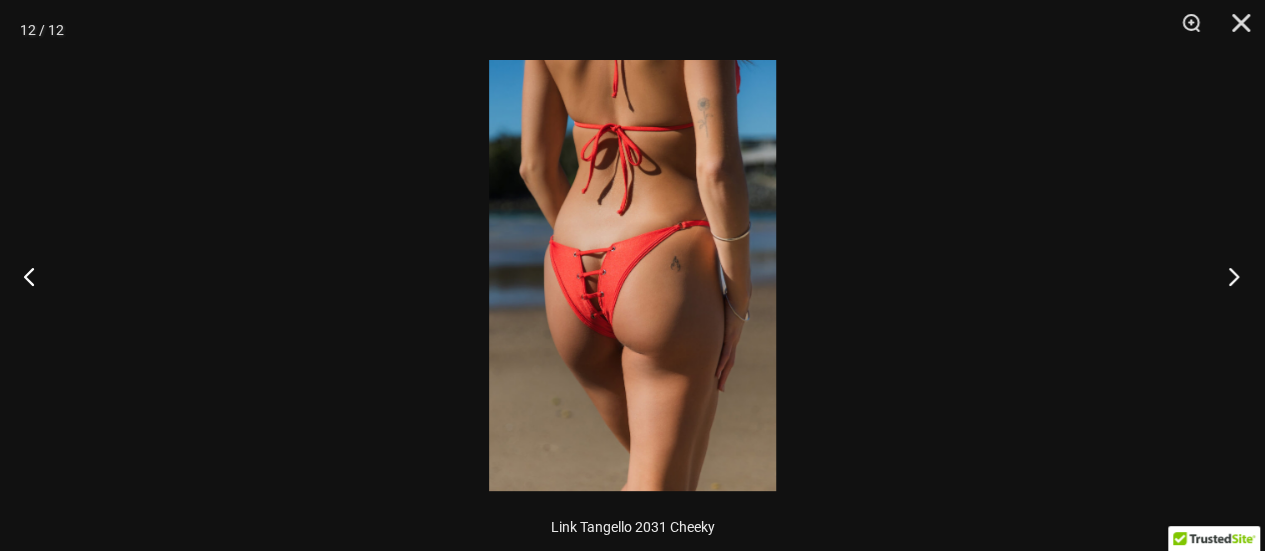 click at bounding box center (1227, 276) 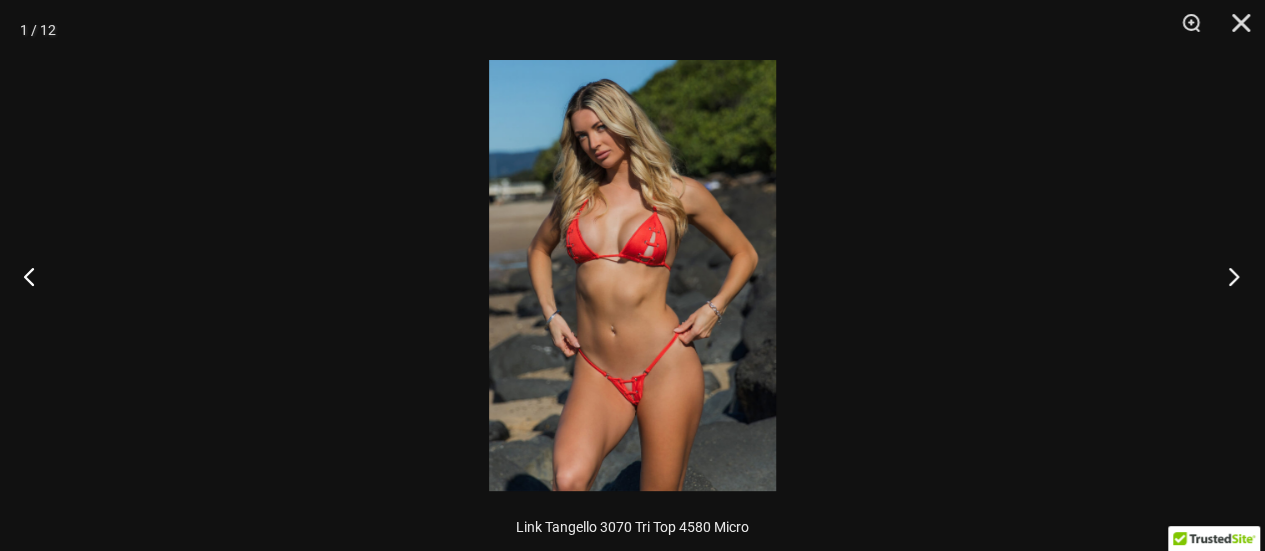 click at bounding box center (1227, 276) 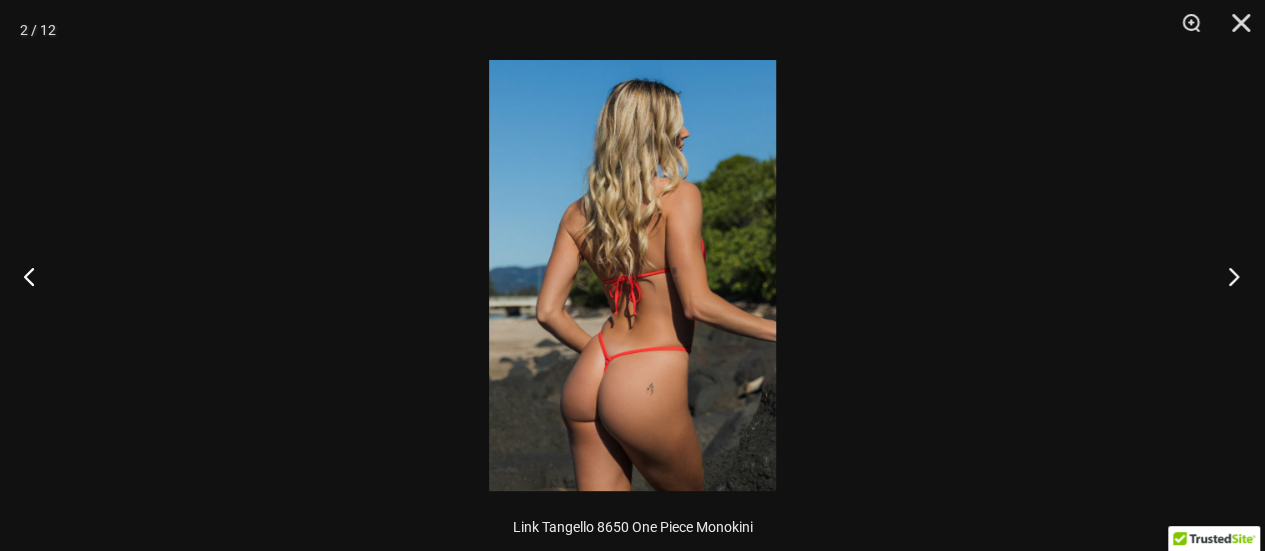 click at bounding box center (1227, 276) 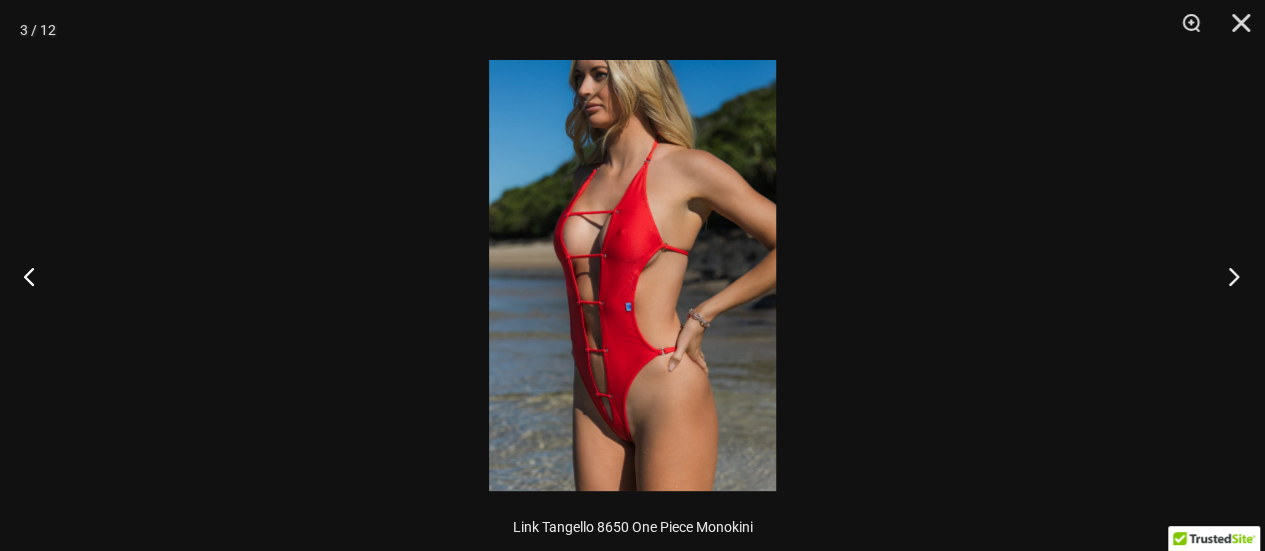 click at bounding box center (1227, 276) 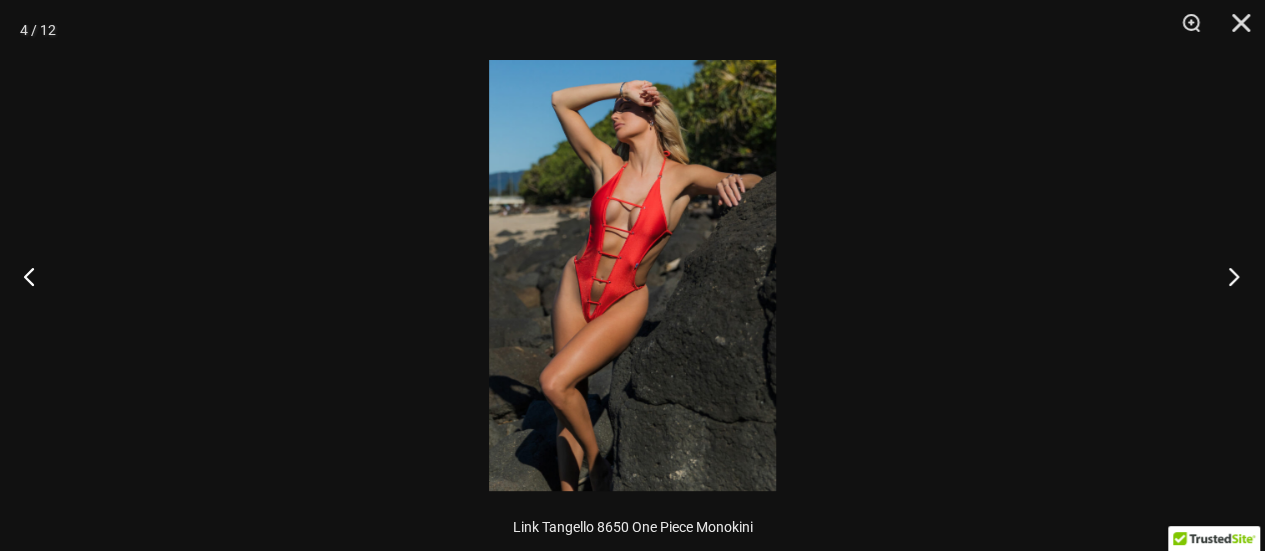click at bounding box center [1227, 276] 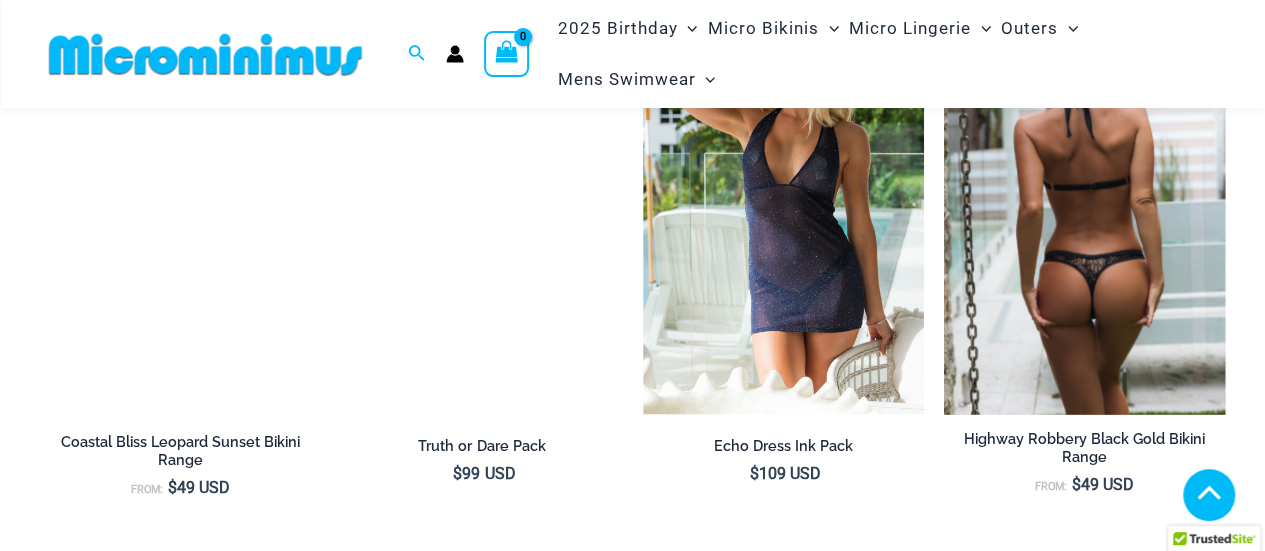 scroll, scrollTop: 1570, scrollLeft: 0, axis: vertical 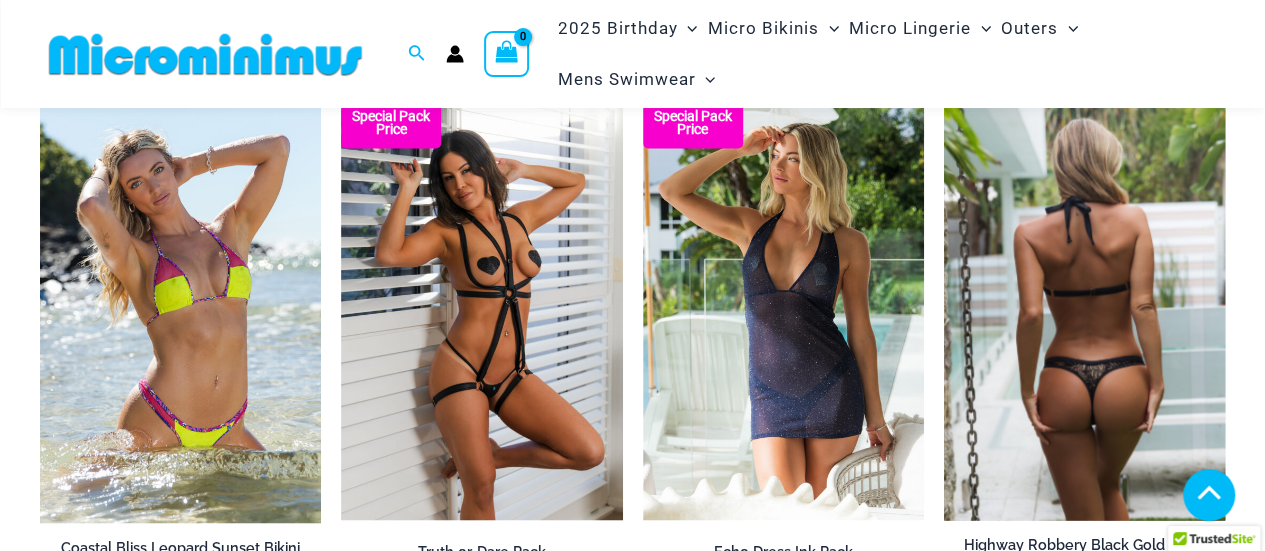 click at bounding box center [1084, 309] 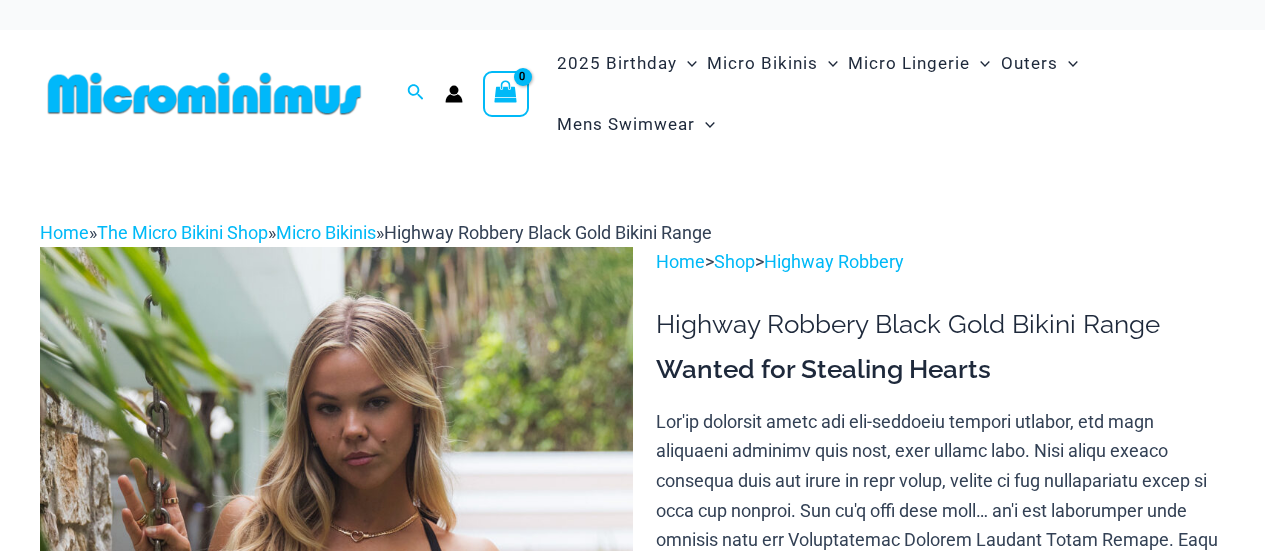 scroll, scrollTop: 0, scrollLeft: 0, axis: both 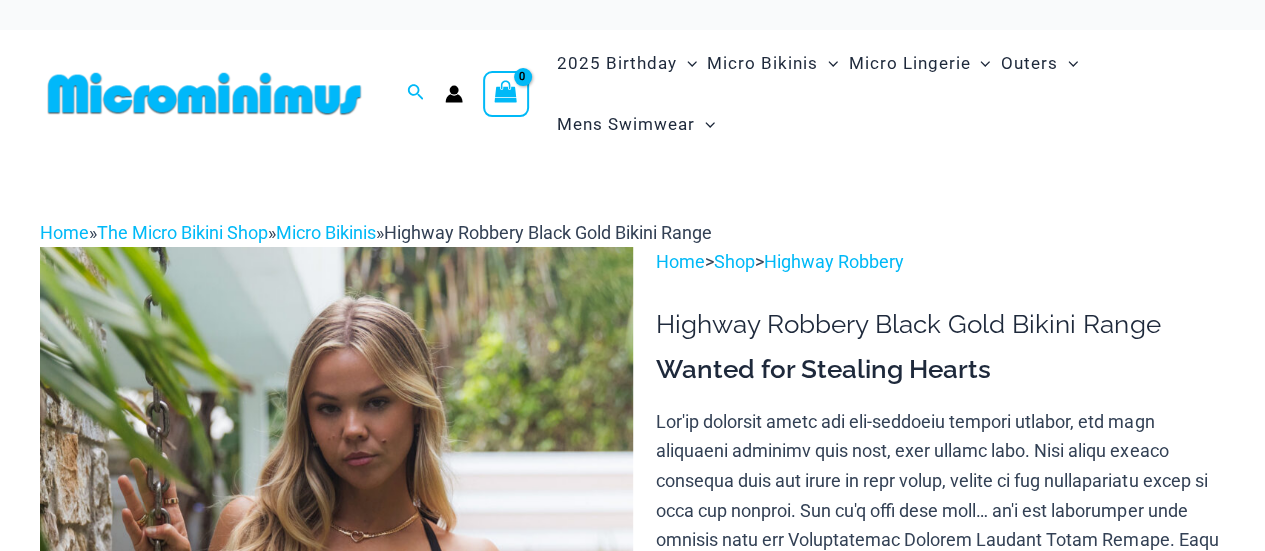 click at bounding box center [336, 691] 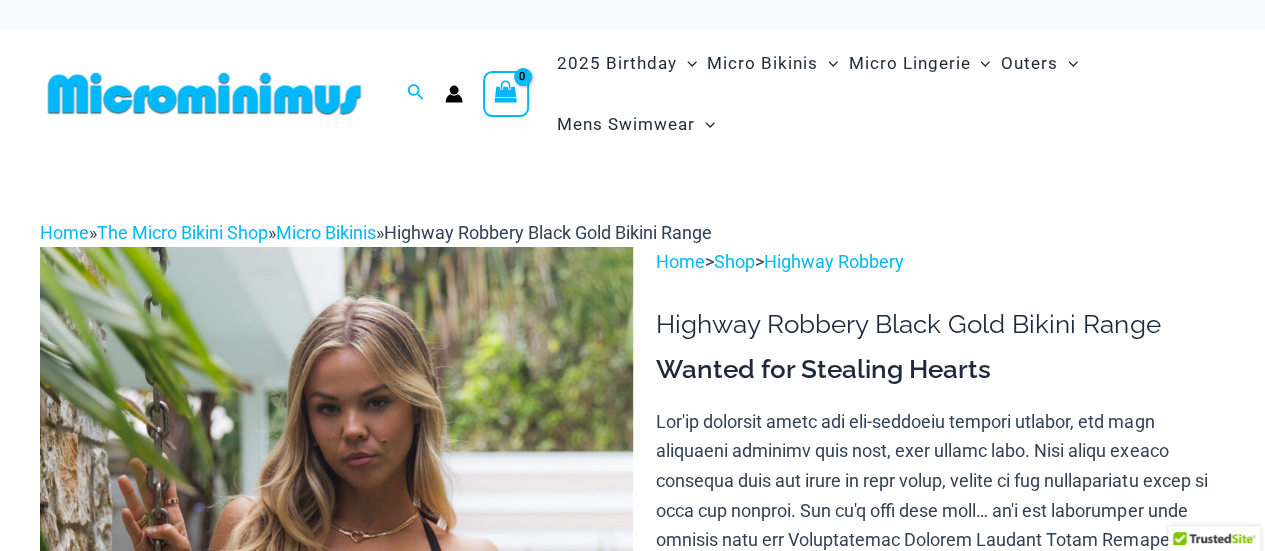 click at bounding box center [336, 691] 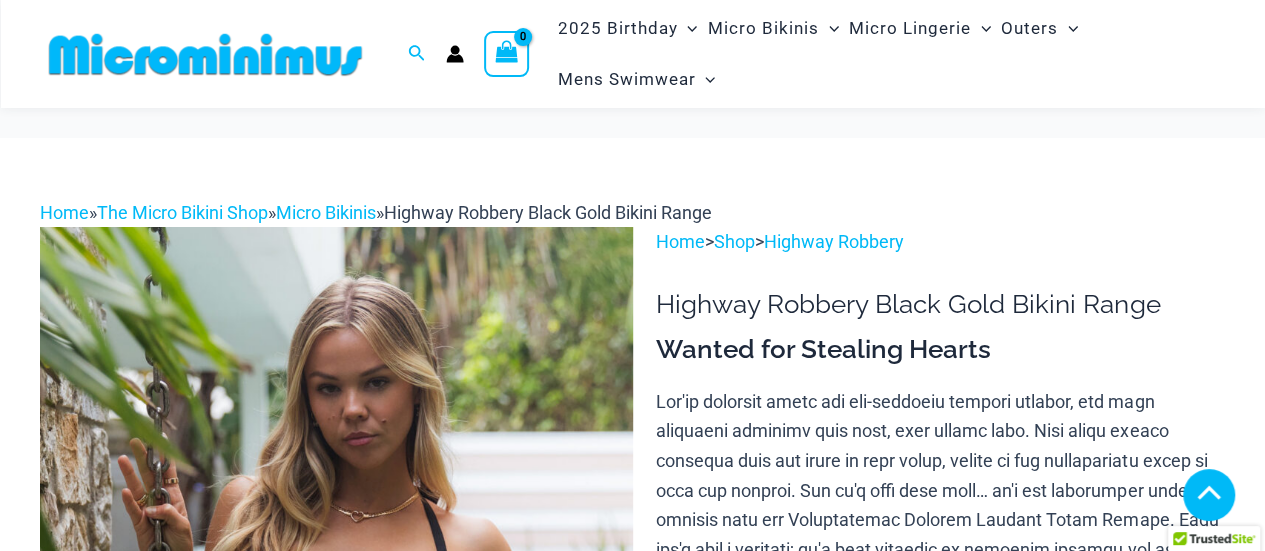 click at bounding box center [132, 1274] 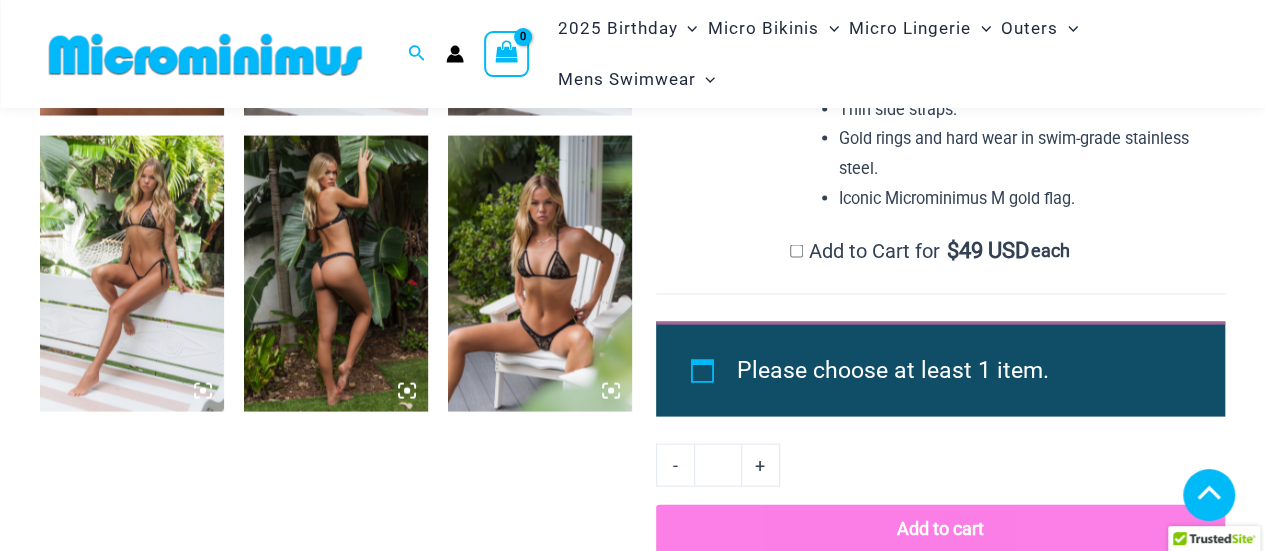 scroll, scrollTop: 1892, scrollLeft: 0, axis: vertical 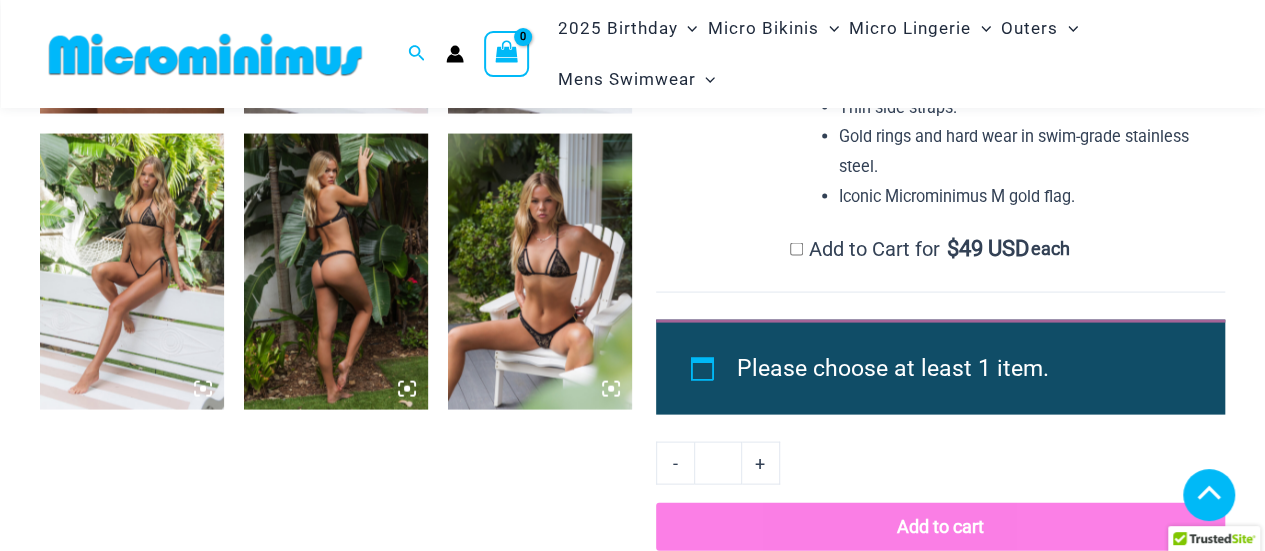 click at bounding box center (540, 271) 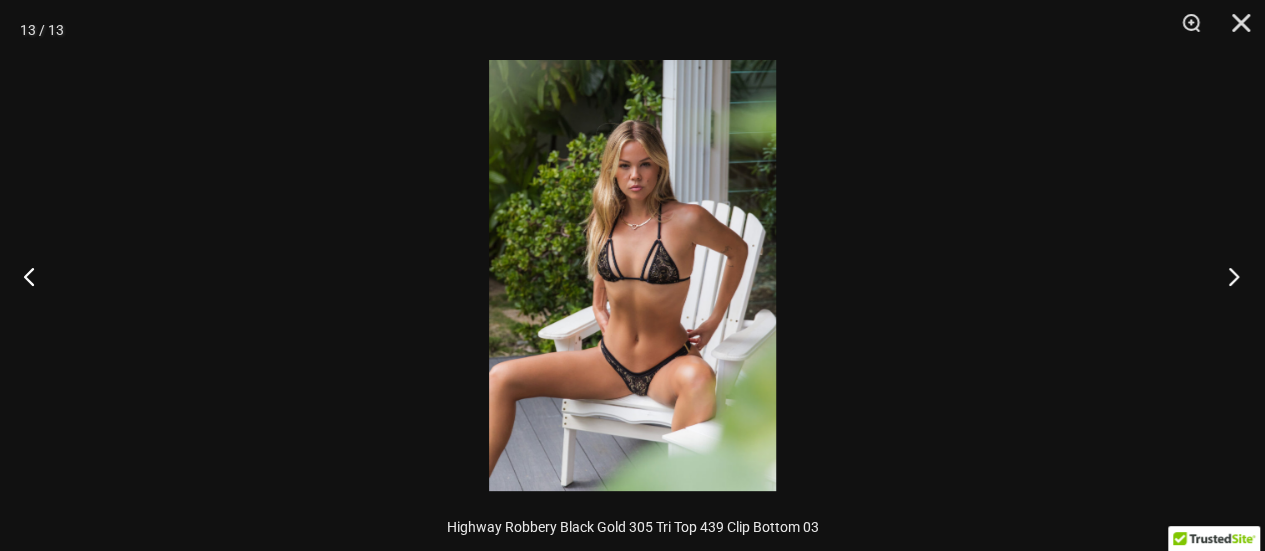 click at bounding box center (1227, 276) 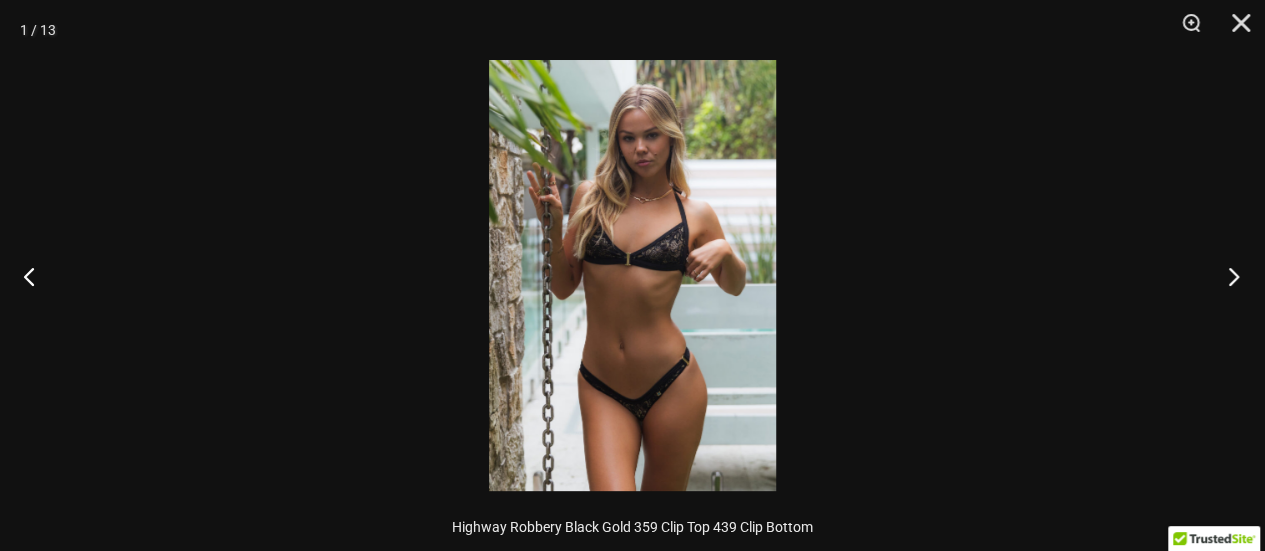 click at bounding box center [1227, 276] 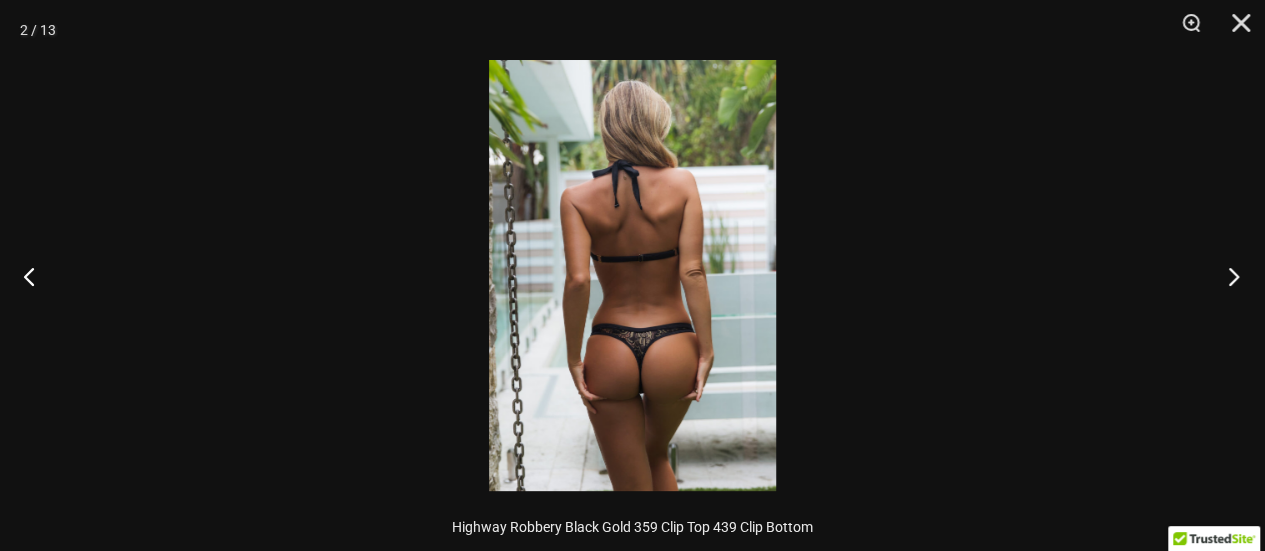 click at bounding box center (1227, 276) 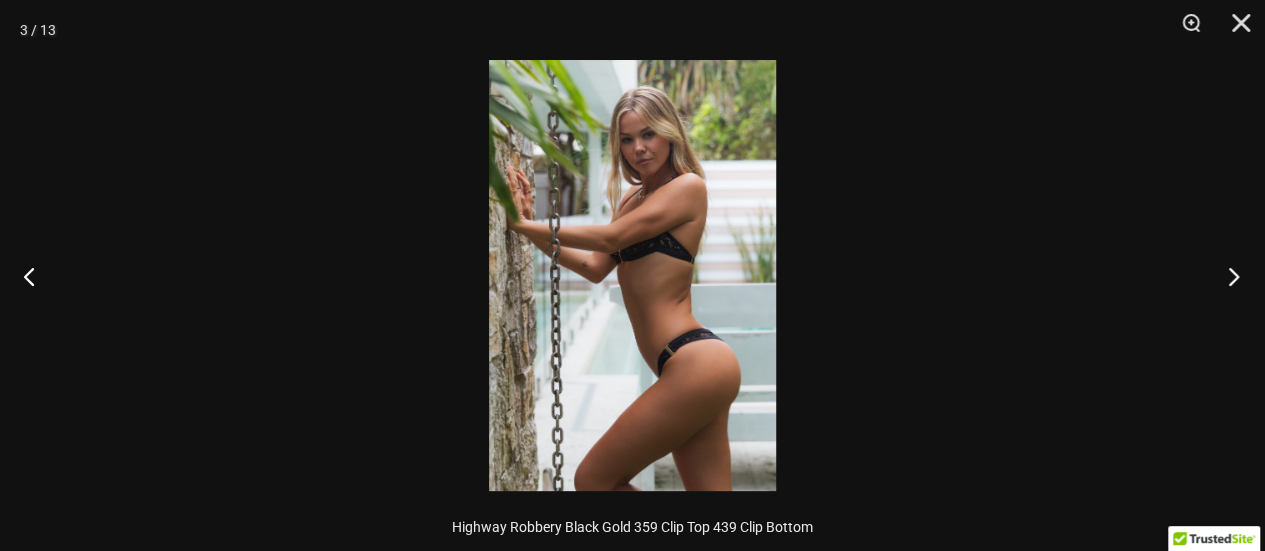 click at bounding box center [1227, 276] 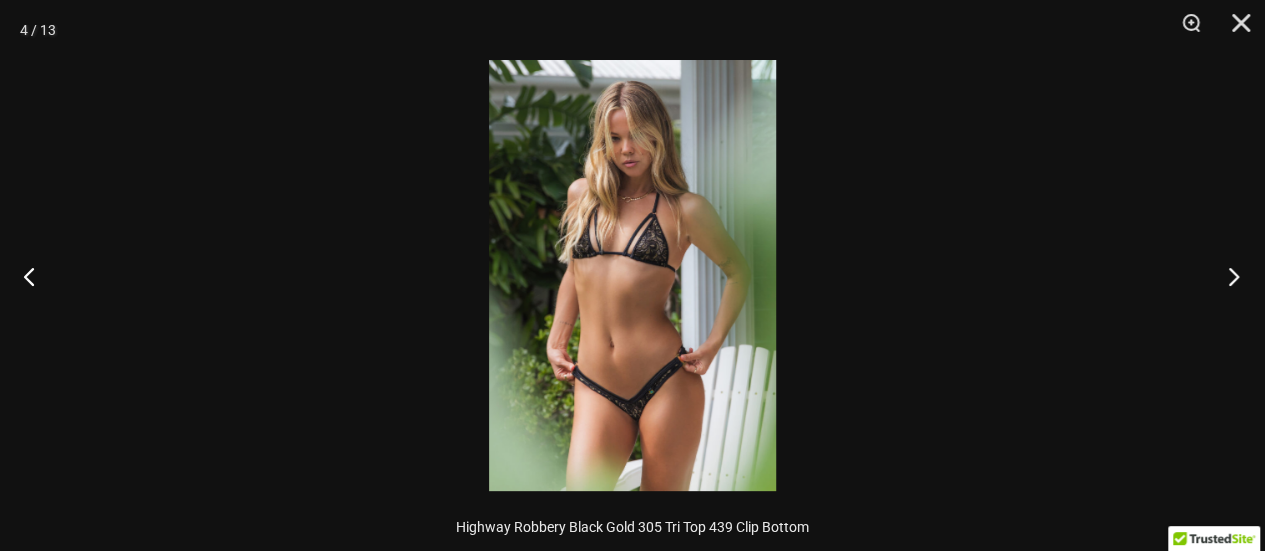 click at bounding box center (1227, 276) 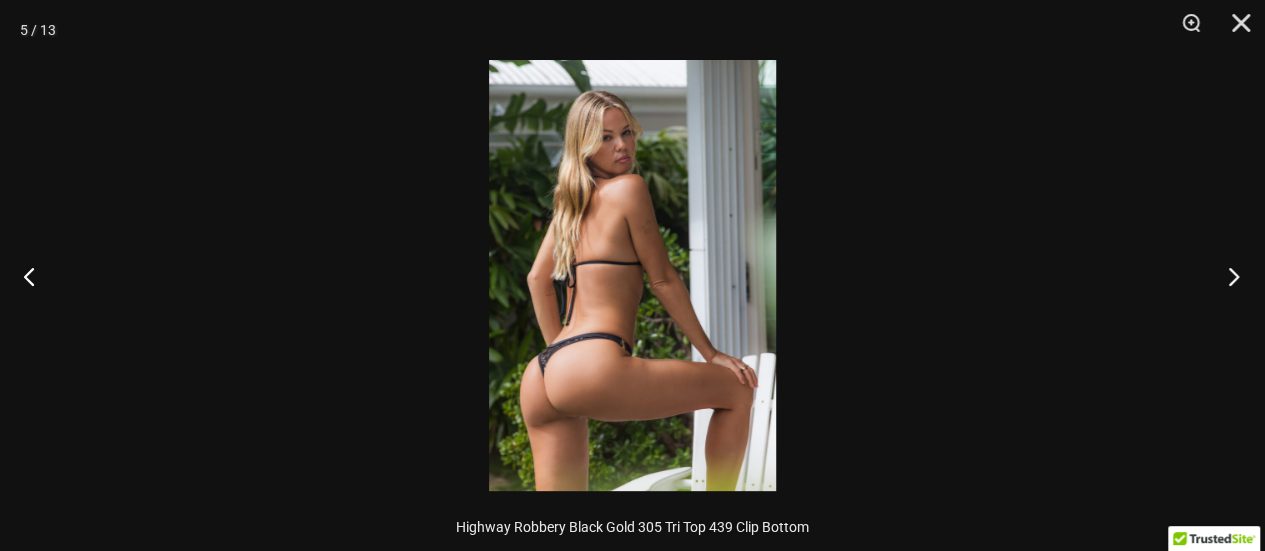 click at bounding box center [1227, 276] 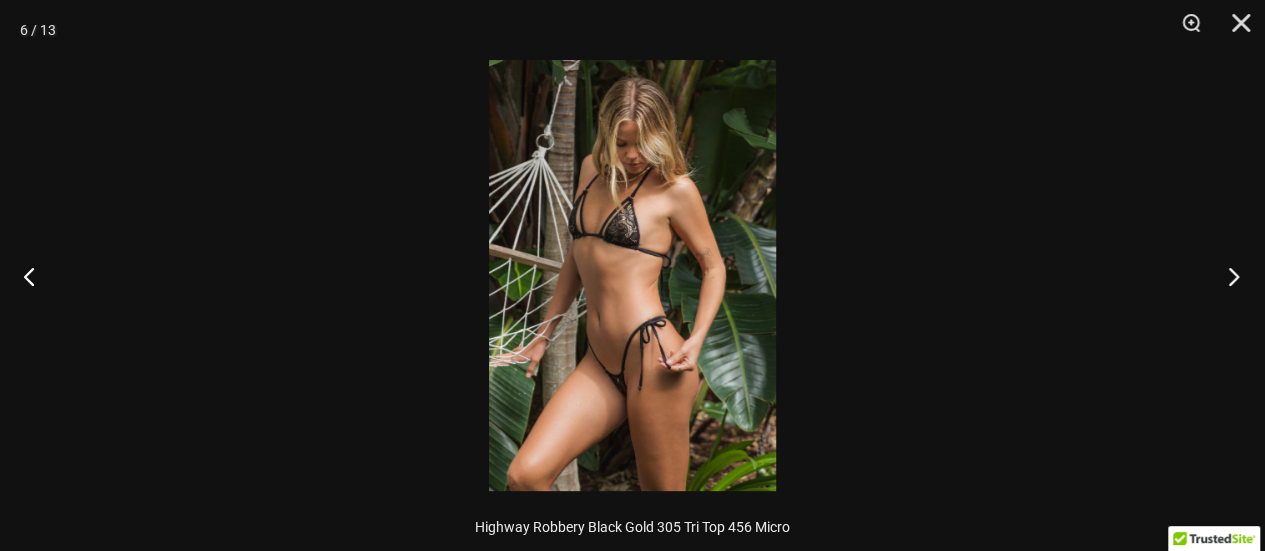 click at bounding box center (1227, 276) 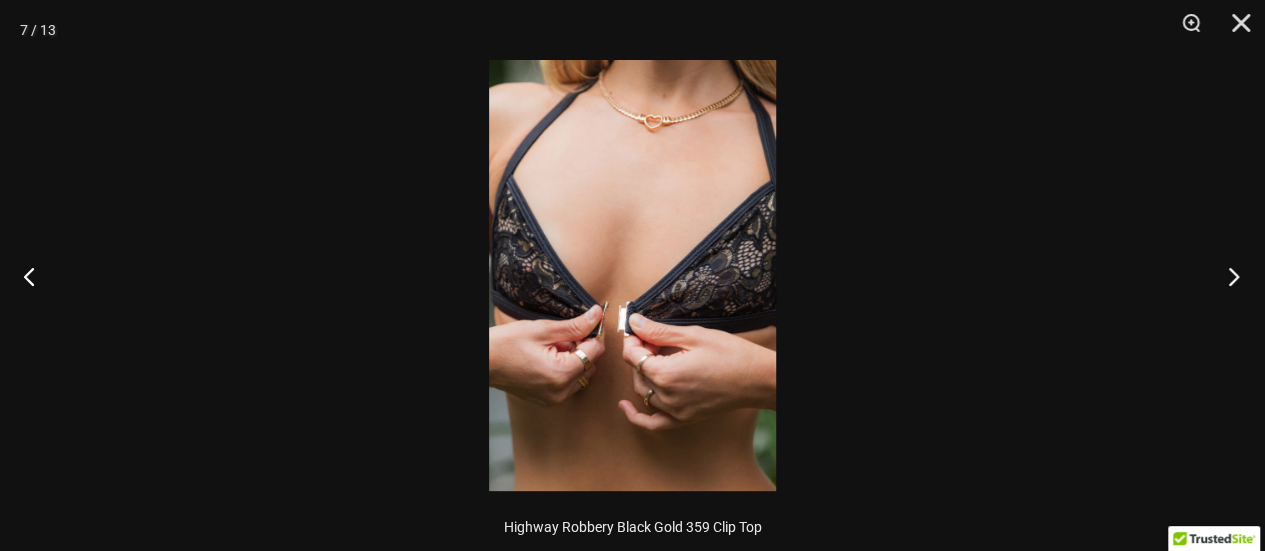 click at bounding box center (1227, 276) 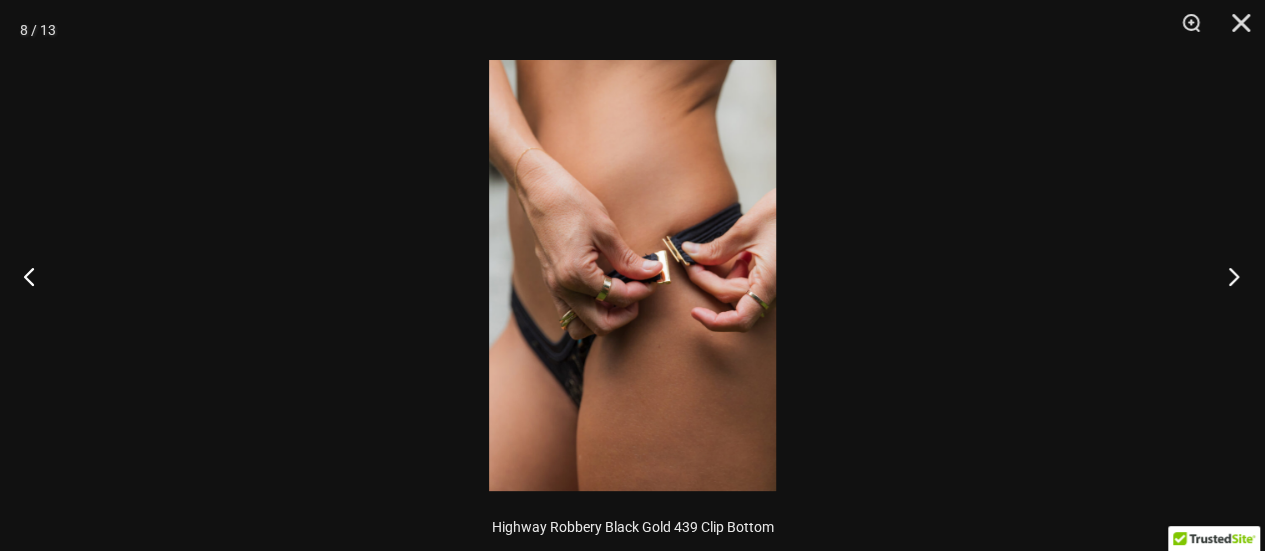 click at bounding box center [1227, 276] 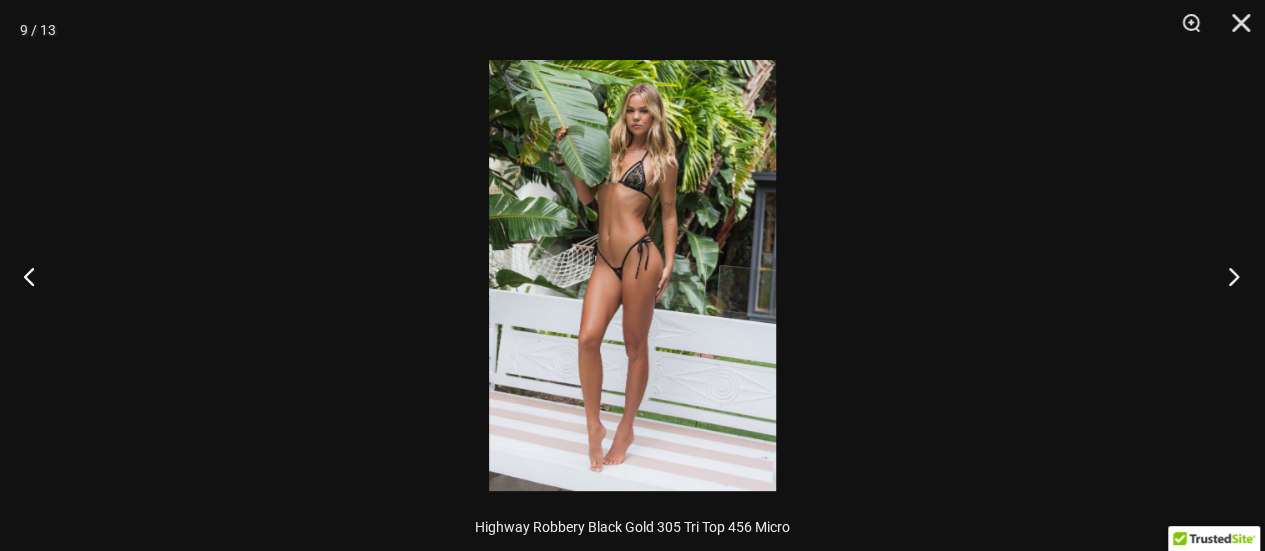 click at bounding box center (1227, 276) 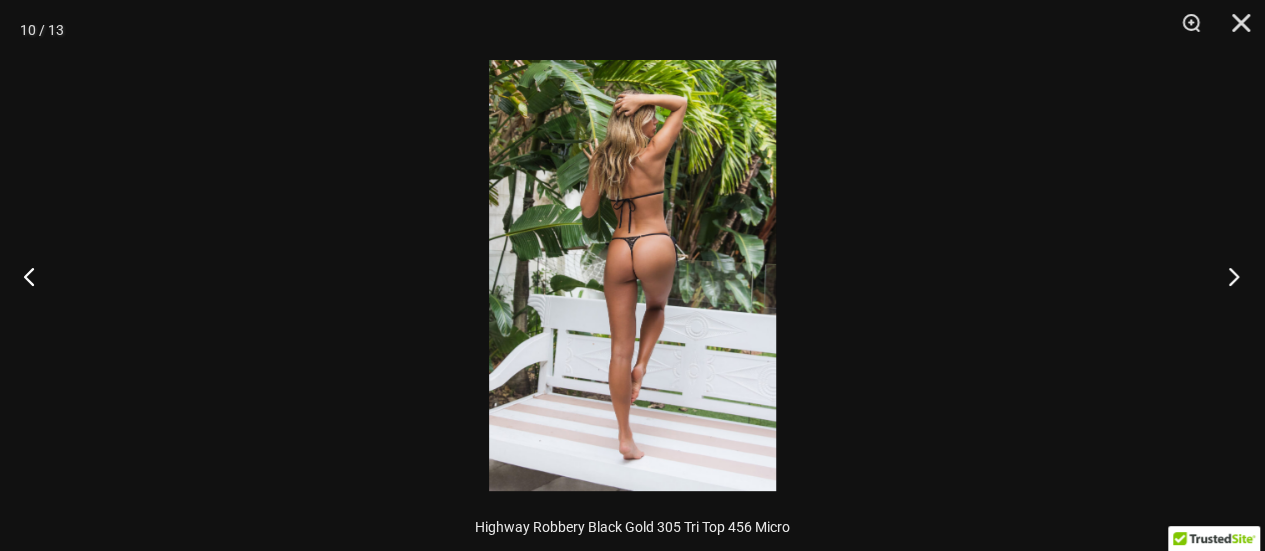 click at bounding box center [1227, 276] 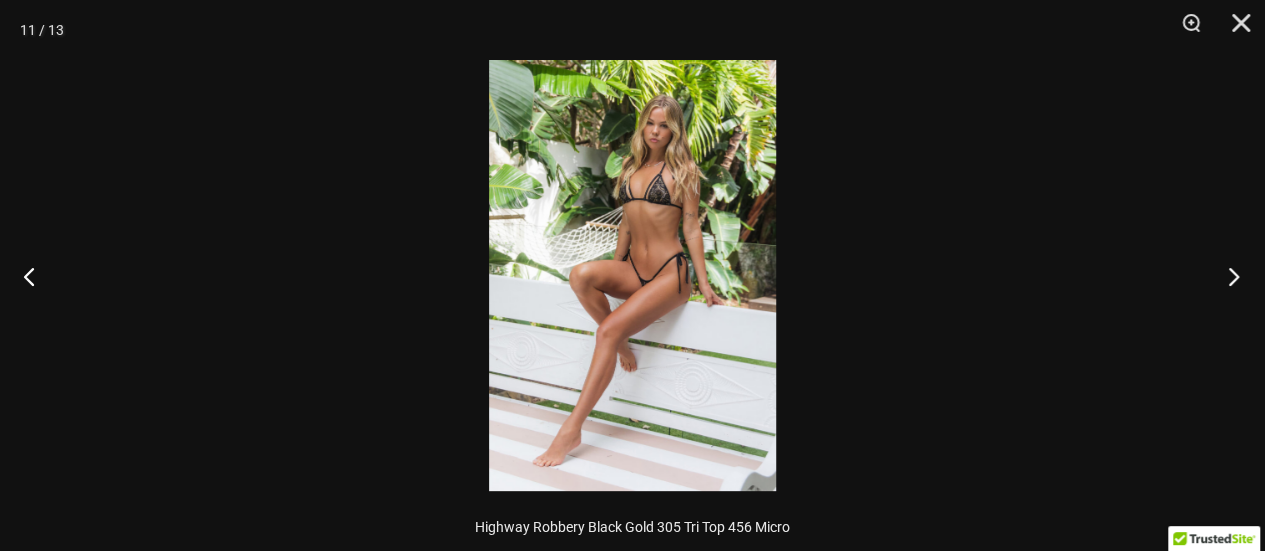 click at bounding box center (1227, 276) 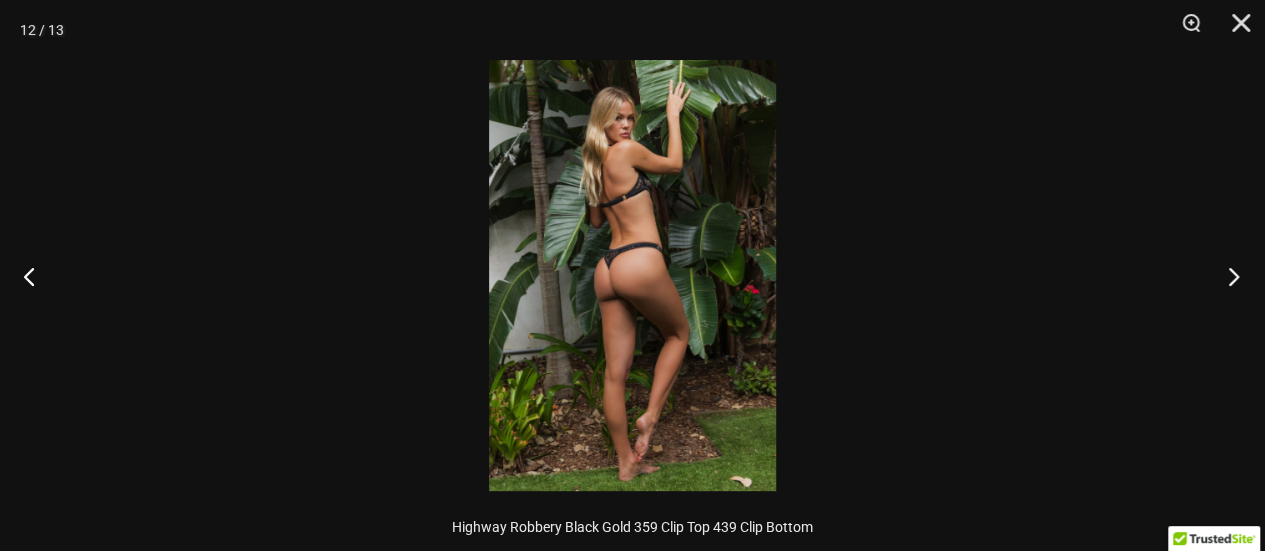 click at bounding box center (1227, 276) 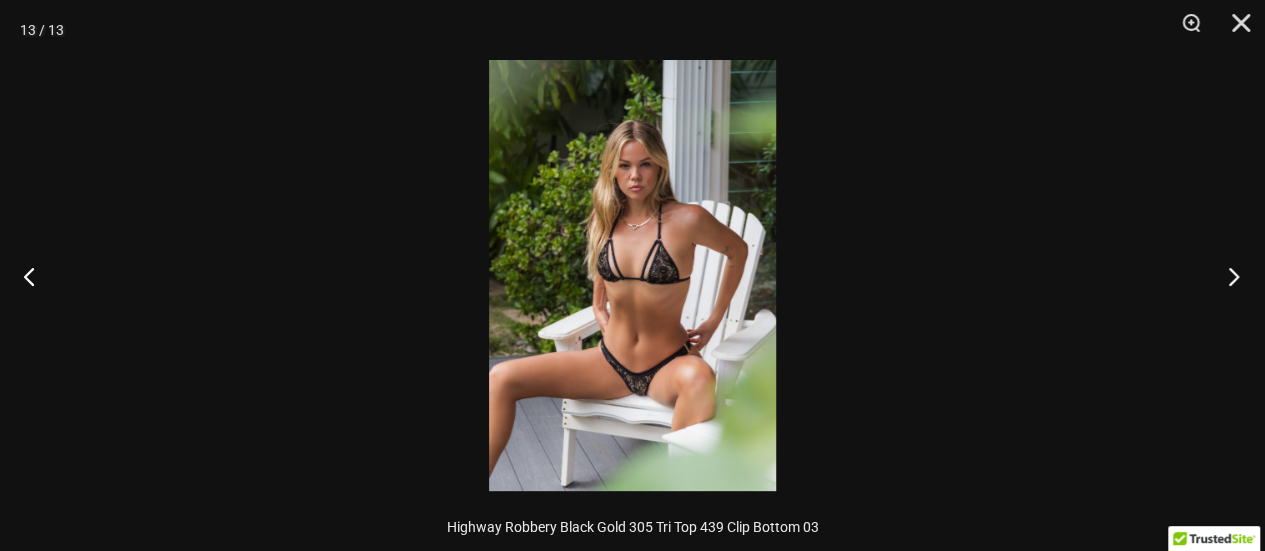 click at bounding box center (1227, 276) 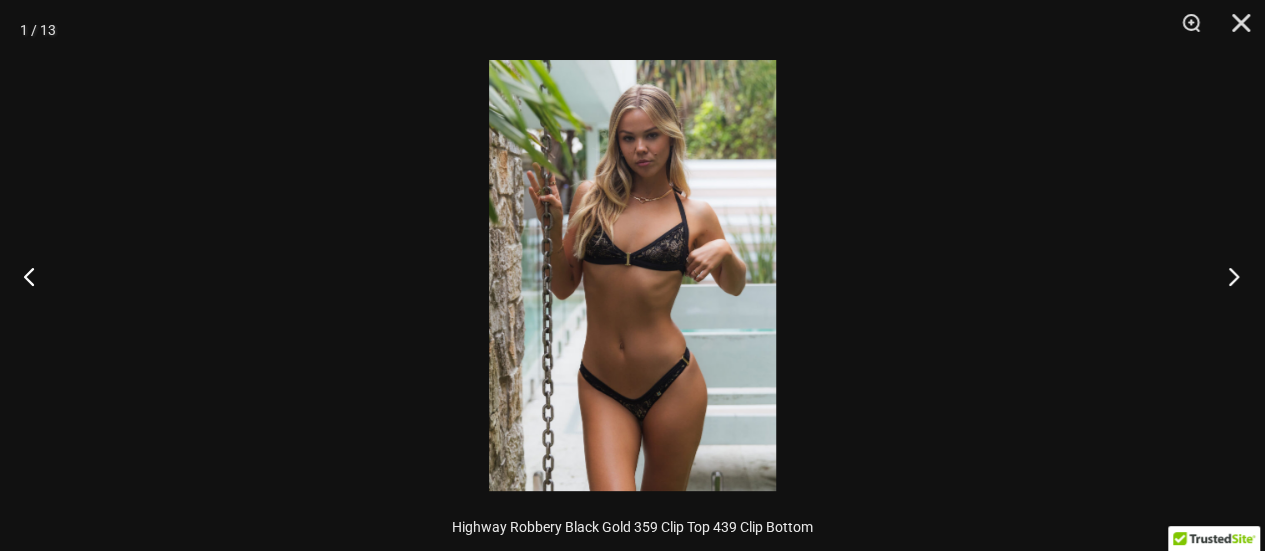 click at bounding box center (1227, 276) 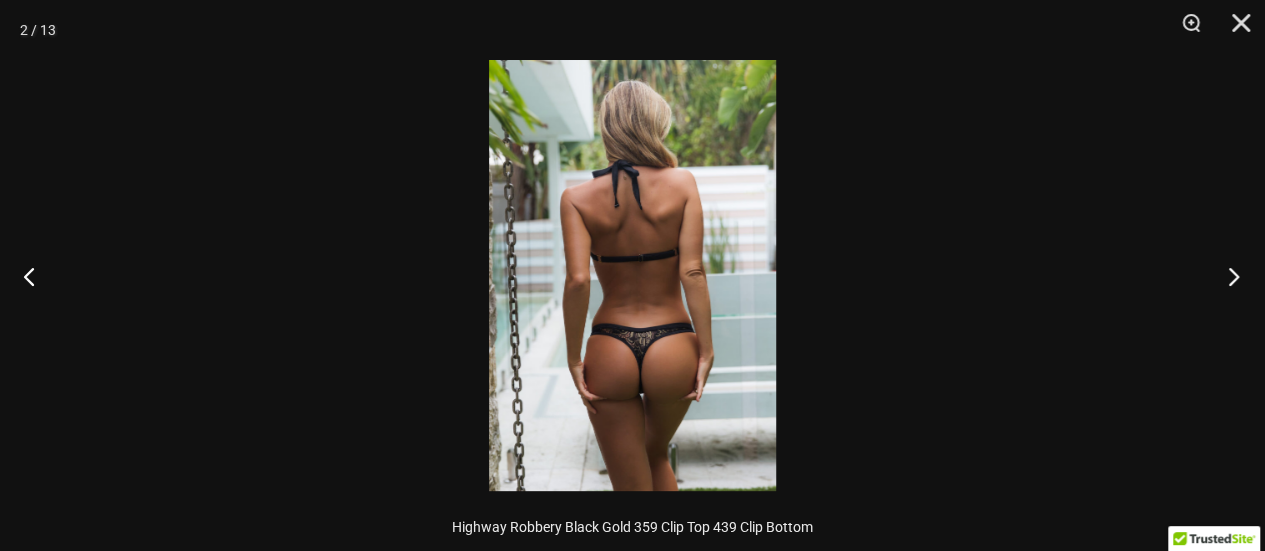 click at bounding box center (1227, 276) 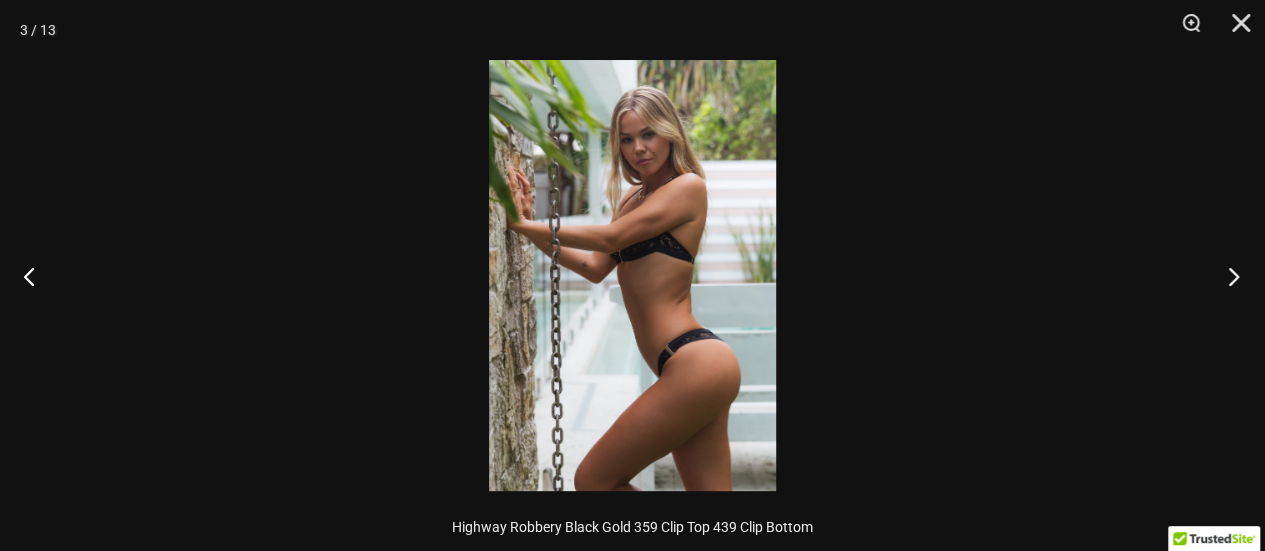 click at bounding box center [1227, 276] 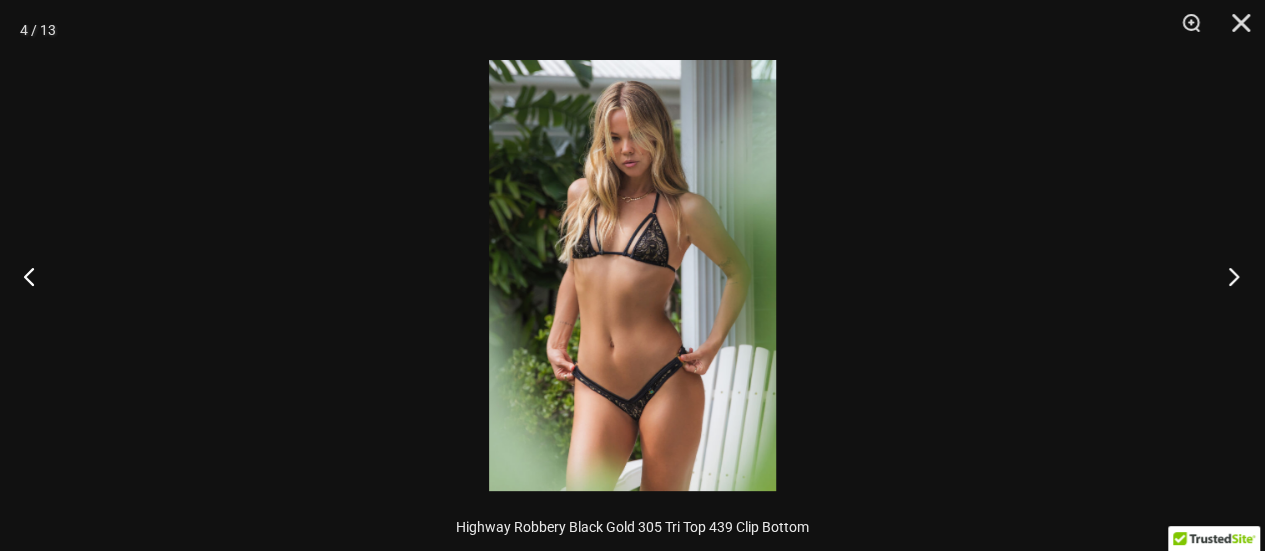 click at bounding box center (1227, 276) 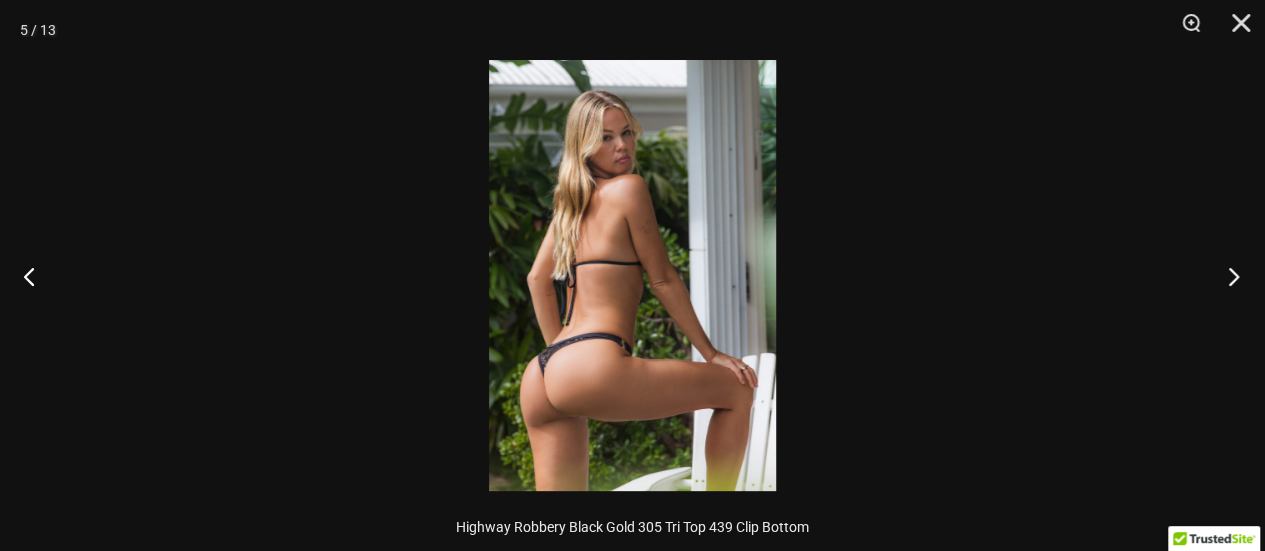 click at bounding box center [1227, 276] 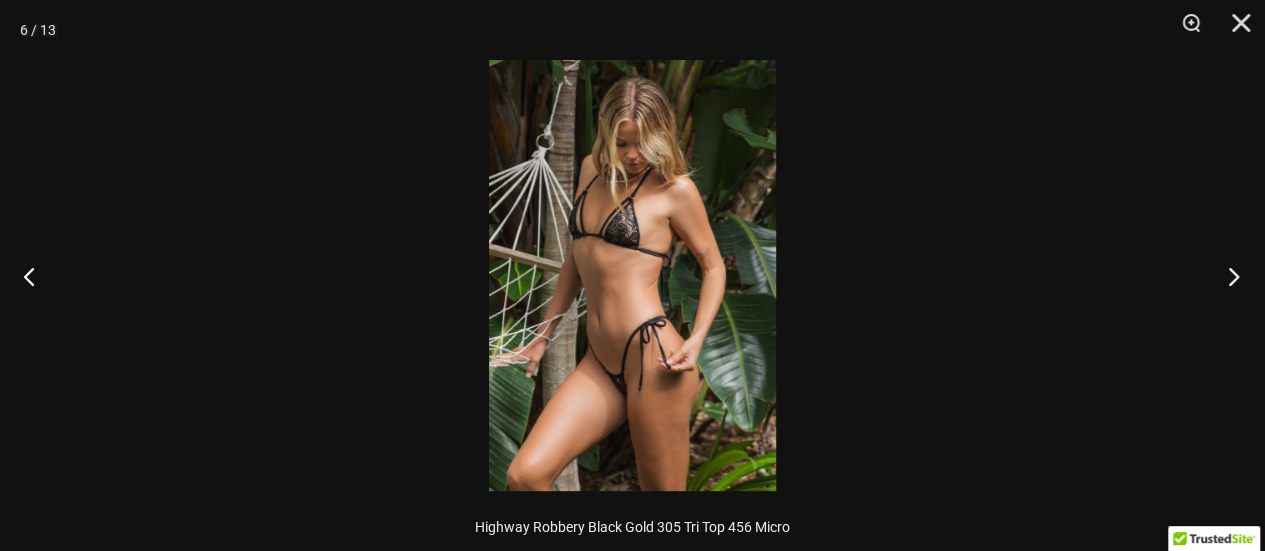 click at bounding box center (1227, 276) 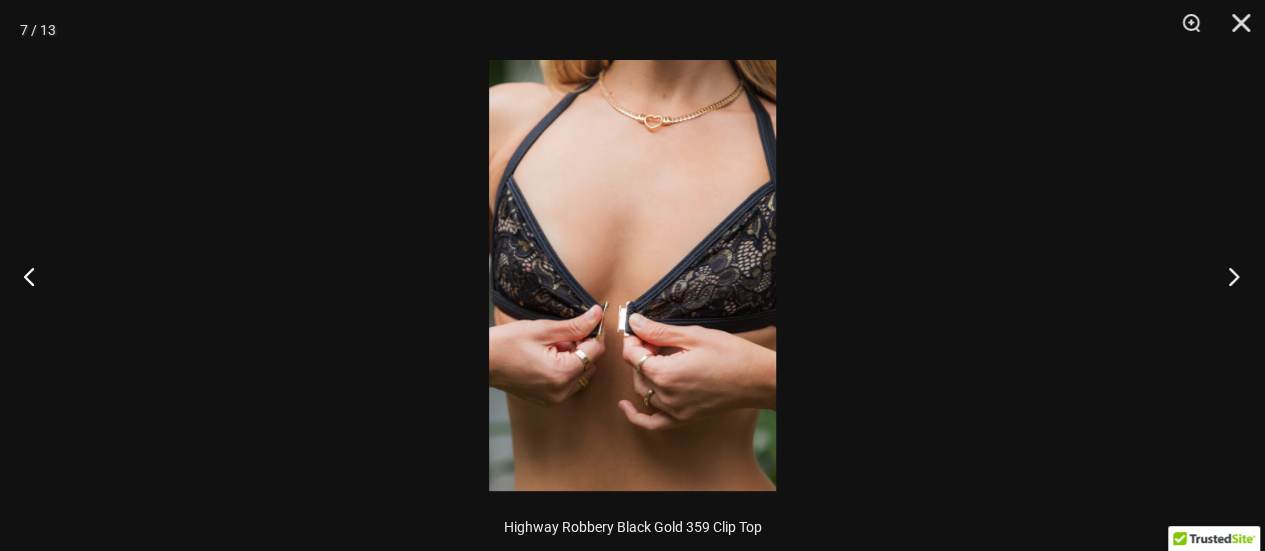 click at bounding box center [1227, 276] 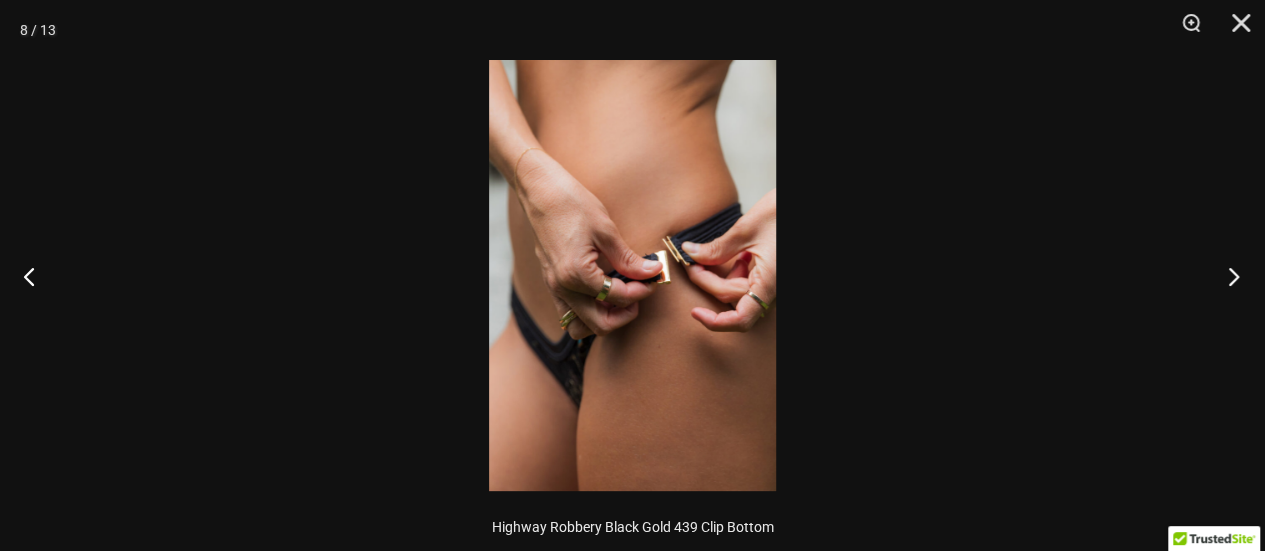 click at bounding box center [1227, 276] 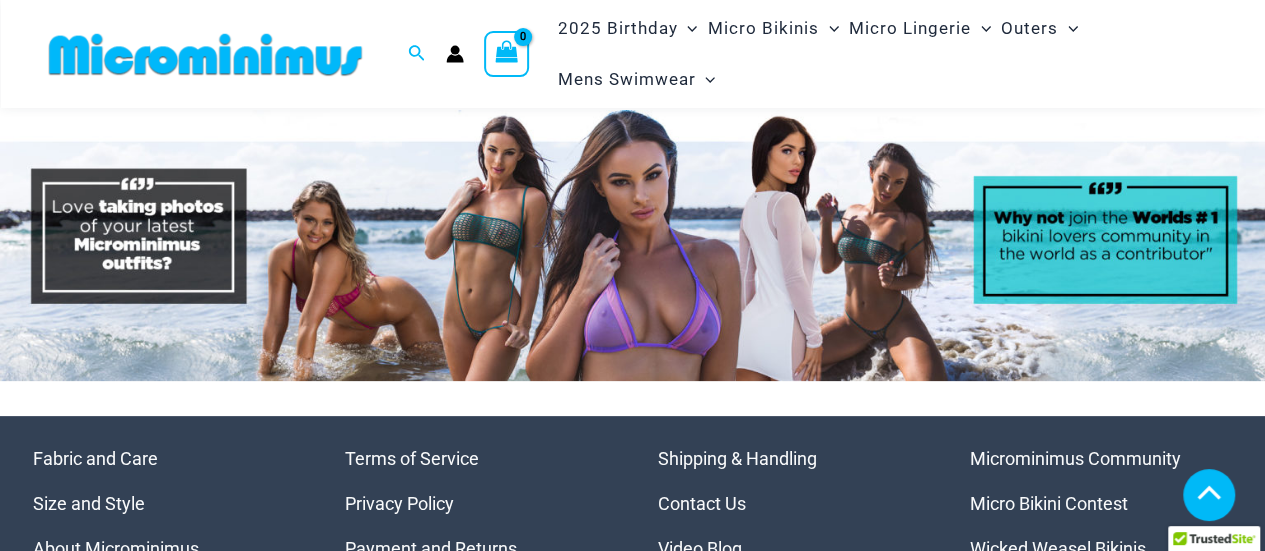 scroll, scrollTop: 7657, scrollLeft: 0, axis: vertical 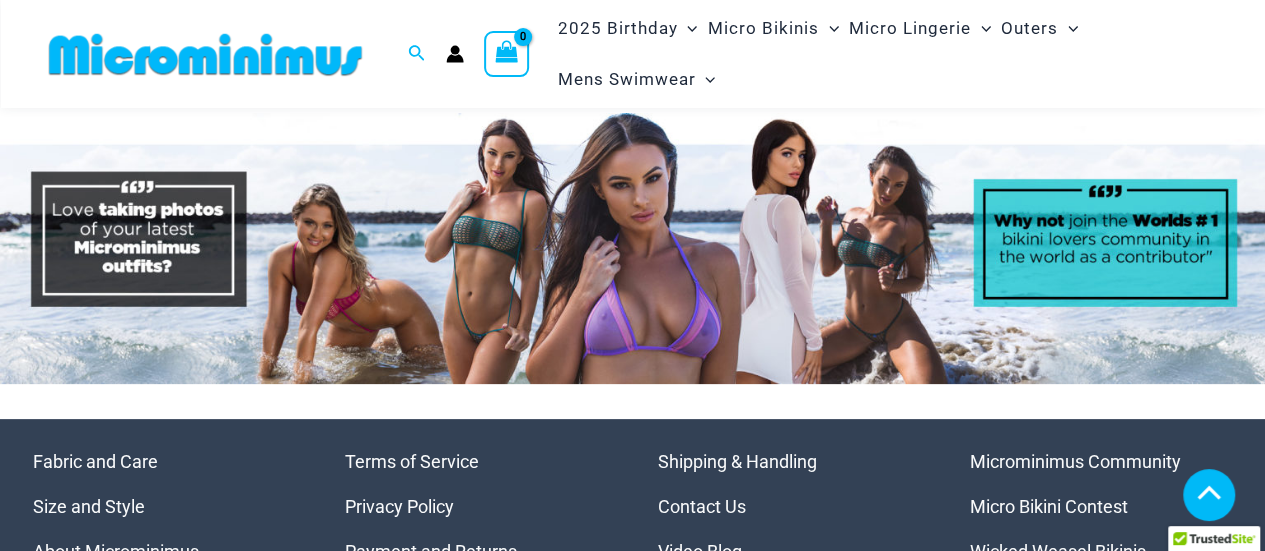 click on "В  1xbet  бонусные баллы можно получить промокод на бесплатную ставку: ординар или экспресс, на футбол, теннис, баскетбол, волейбол, киберспортивные состязания, ТОТО.
Kullanıcı dostu mobil uygulaması sayesinde  pin up  casino her an yanınızda. 	 Security is a top priority at  1win , as the platform employs advanced encryption technology to protect all personal data and financial transactions. 	 Der Spaß und die Aufregung bei Casino-Spielen werden noch spannender, wenn du  Vulkan Vegas  wählst, wo die besten Spielautomaten zu finden sind. 	 اكتشف ألعاب مثيرة وجوائز رائعة في  1xbet . 	 Enjoy premium betting features at  Mostbet . 	 1Win , futbol, basketbol ve tenis gibi popüler branşlarda geniş bir canlı bahis seçeneği sunar. 	 Играть в  Kent casino 	 För säkert och flexibelt spel, välj  casino utan licens ." at bounding box center [632, 401] 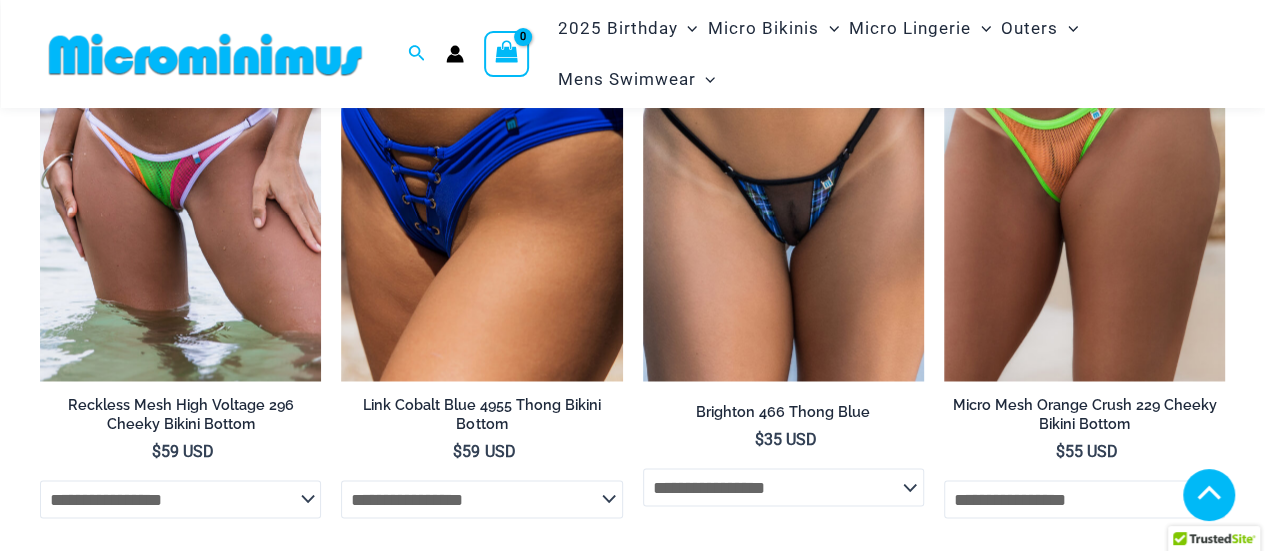scroll, scrollTop: 5542, scrollLeft: 0, axis: vertical 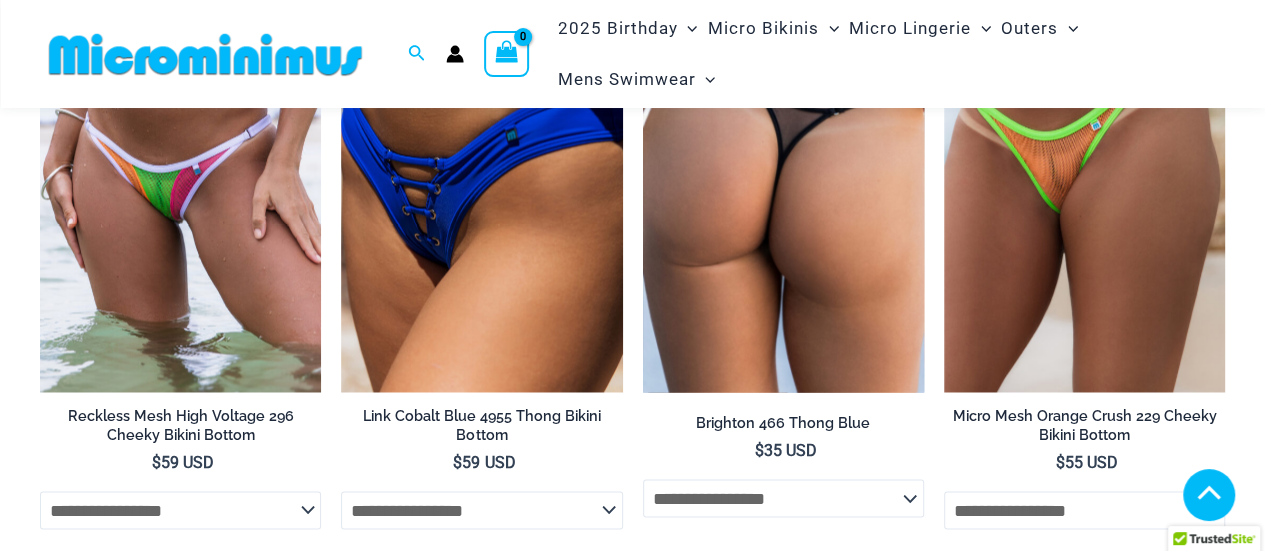 click at bounding box center (783, 181) 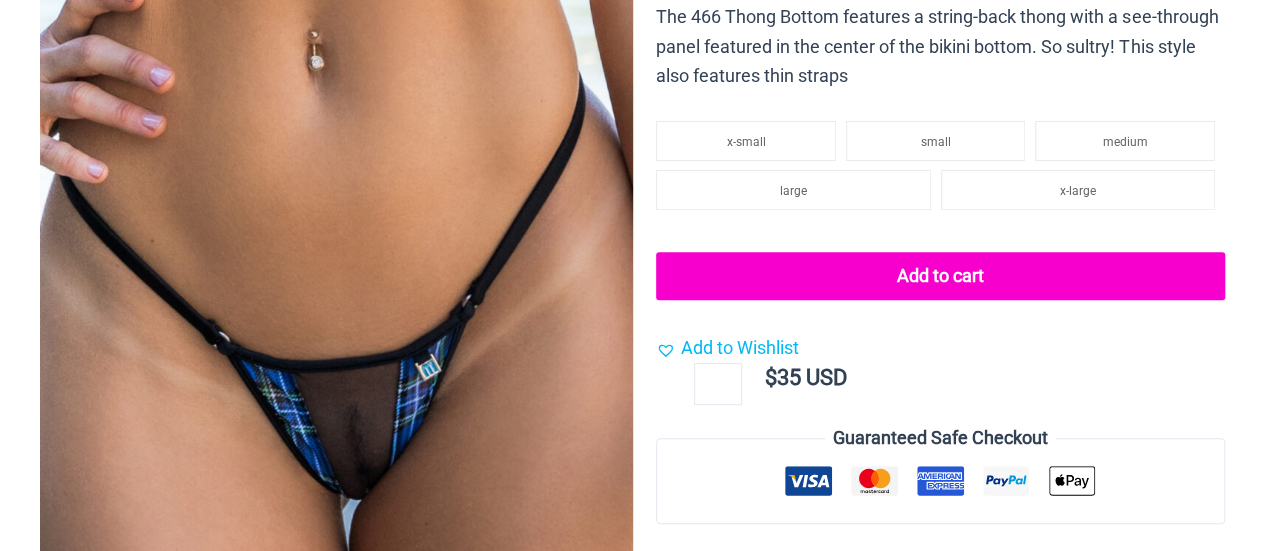scroll, scrollTop: 292, scrollLeft: 0, axis: vertical 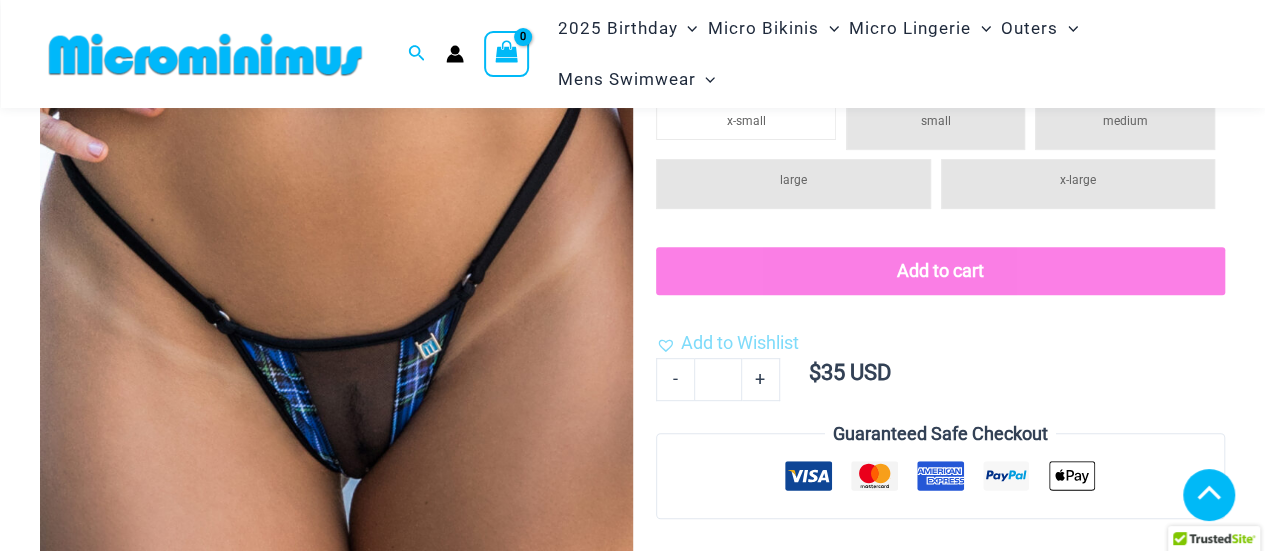click at bounding box center [1084, 1355] 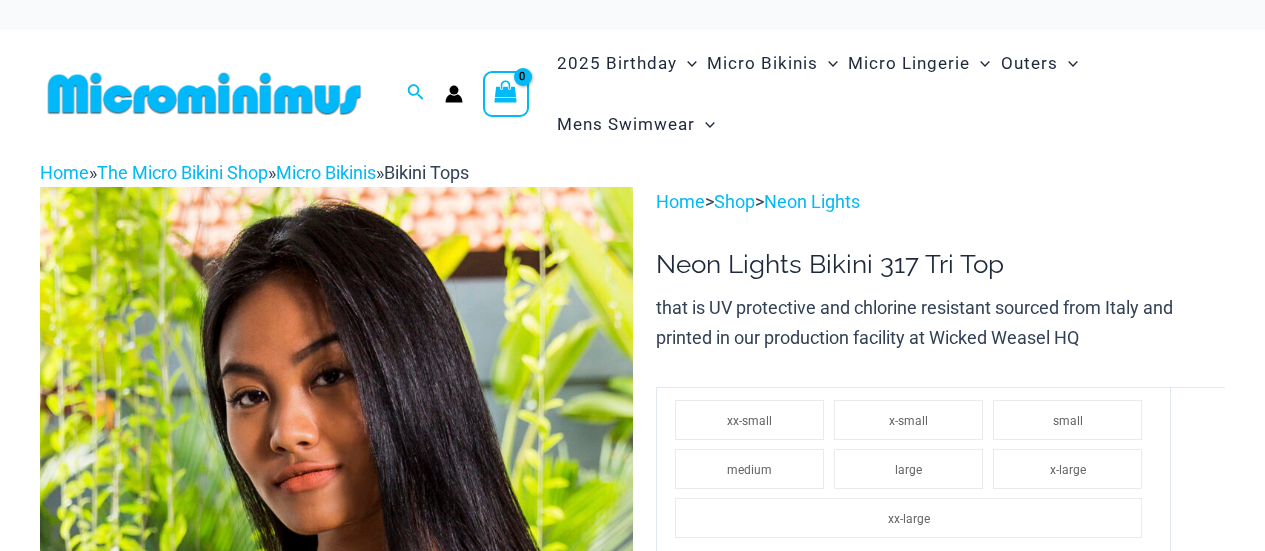scroll, scrollTop: 0, scrollLeft: 0, axis: both 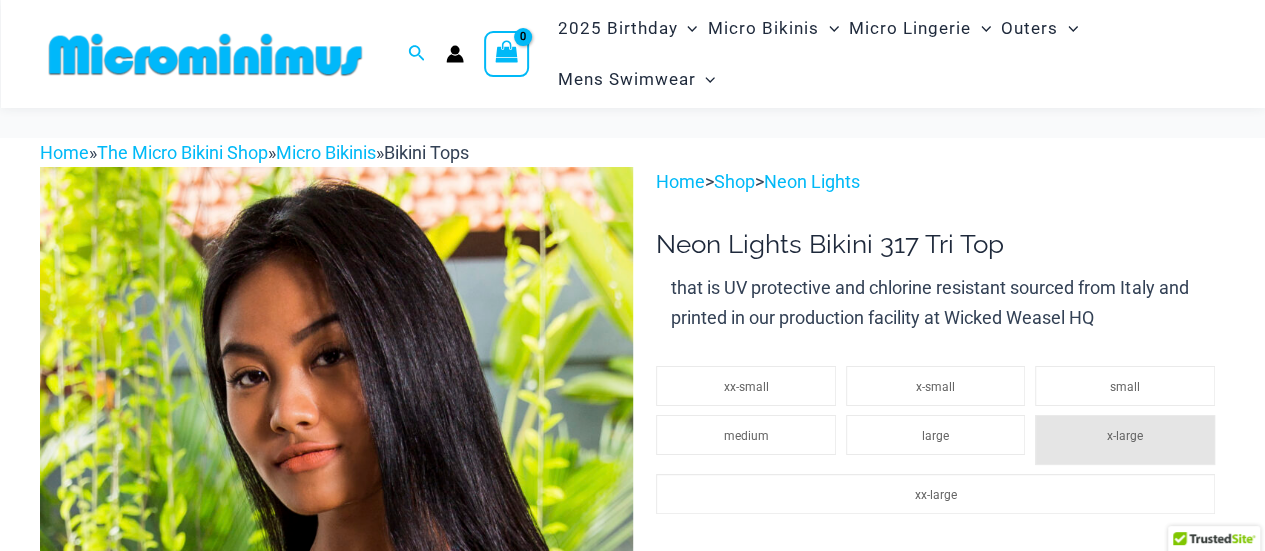 click at bounding box center (336, 611) 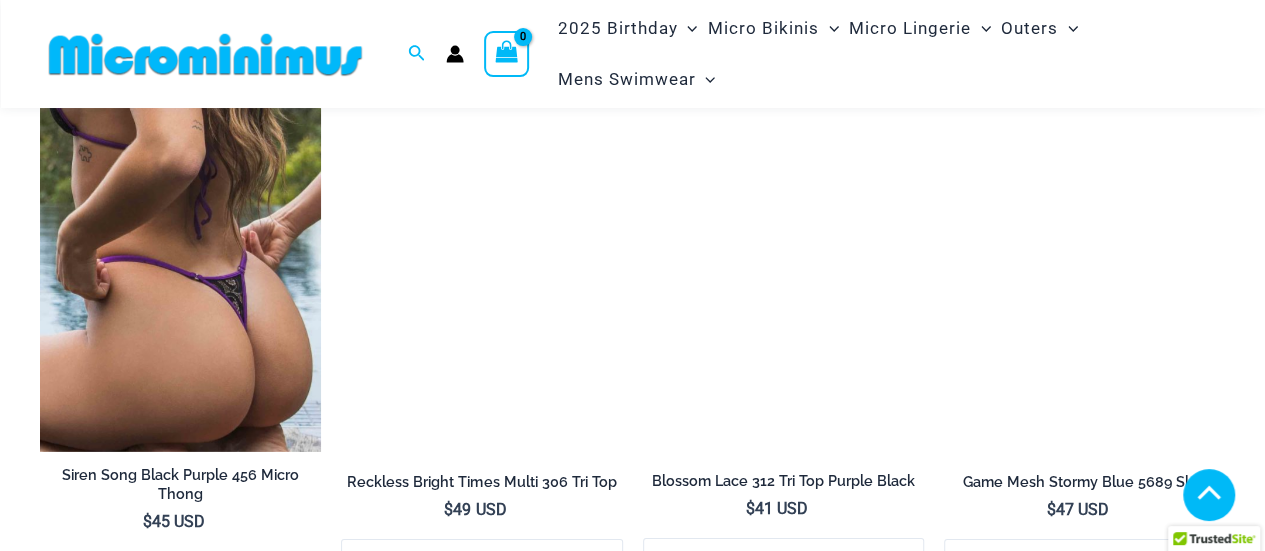 scroll, scrollTop: 3003, scrollLeft: 0, axis: vertical 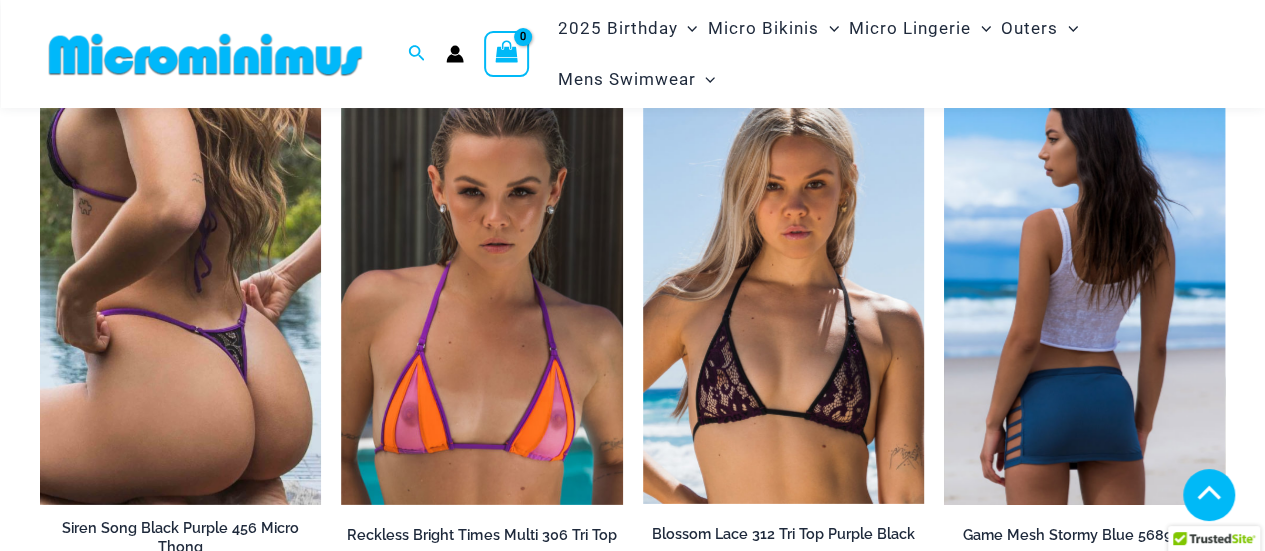 click at bounding box center (1084, 294) 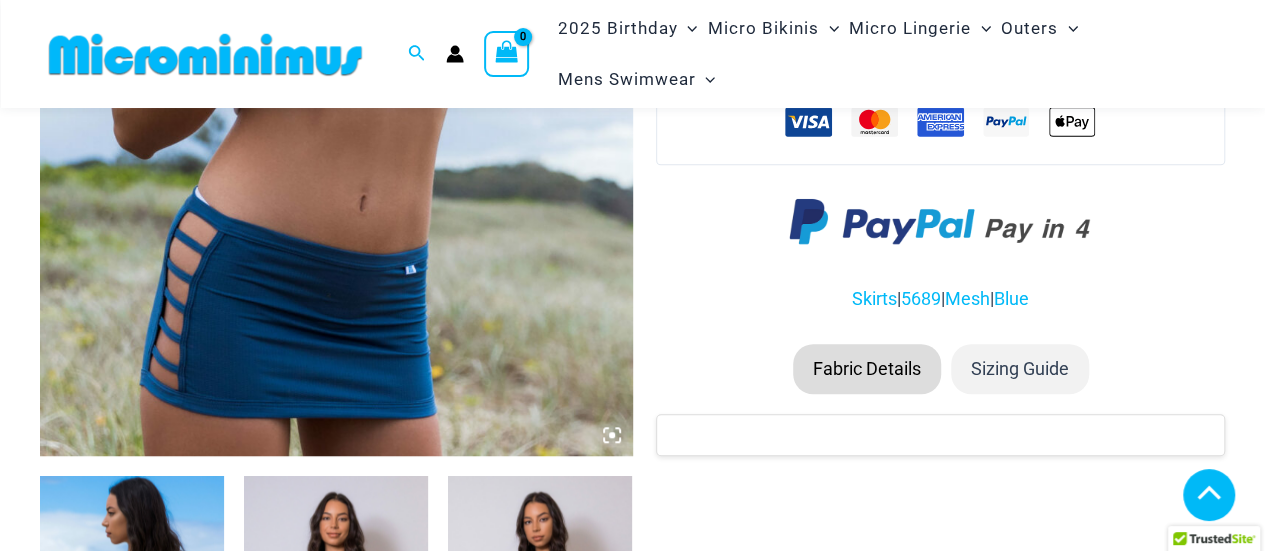 scroll, scrollTop: 786, scrollLeft: 0, axis: vertical 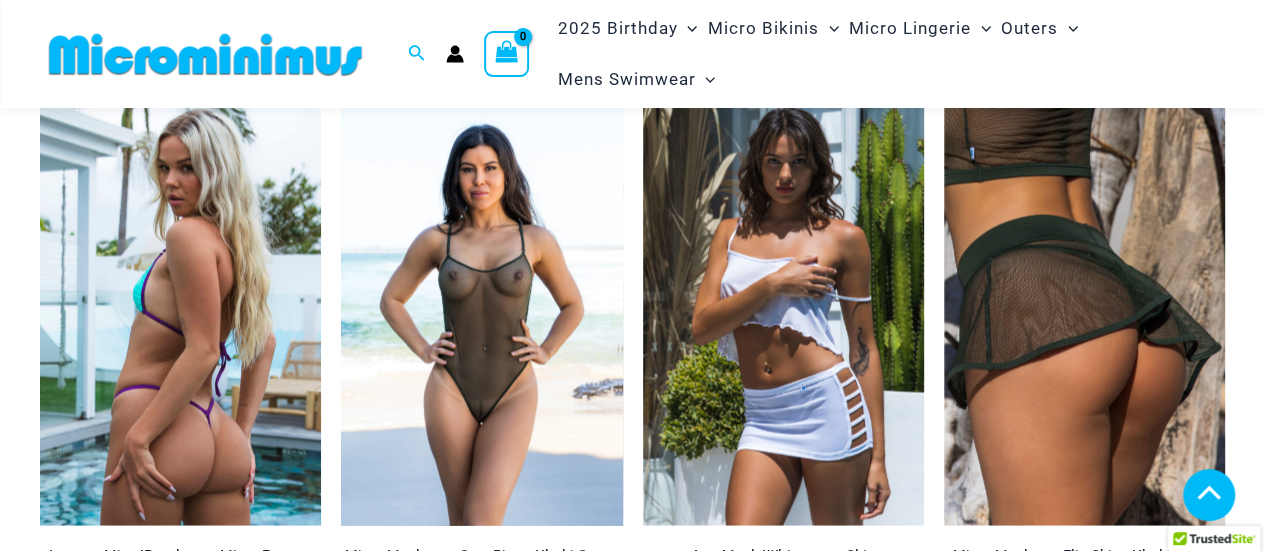 click at bounding box center [481, 315] 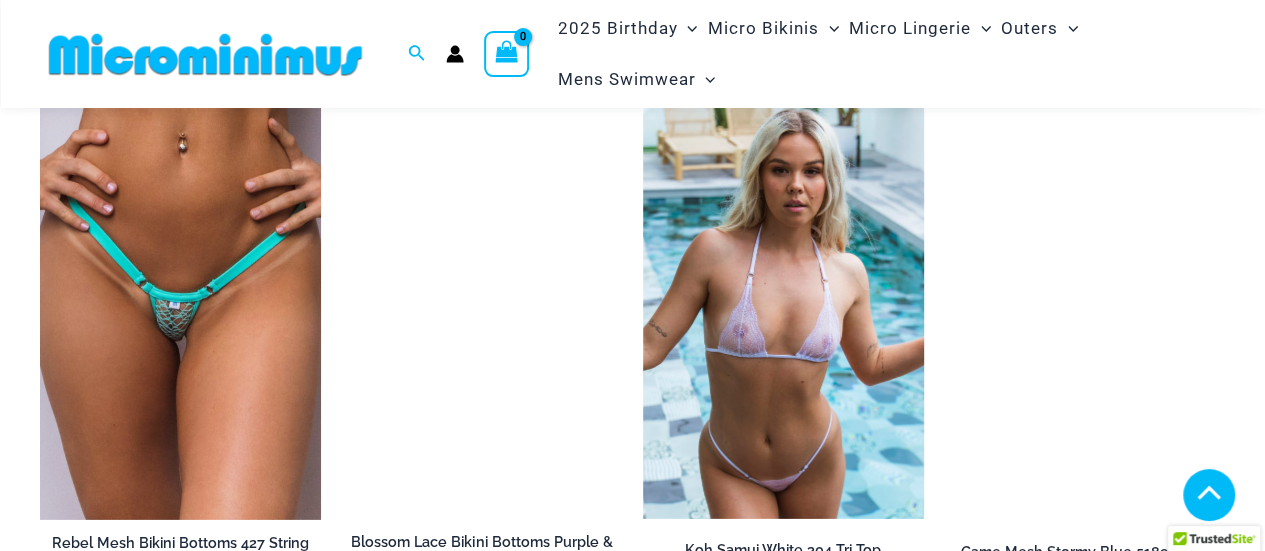 scroll, scrollTop: 3208, scrollLeft: 0, axis: vertical 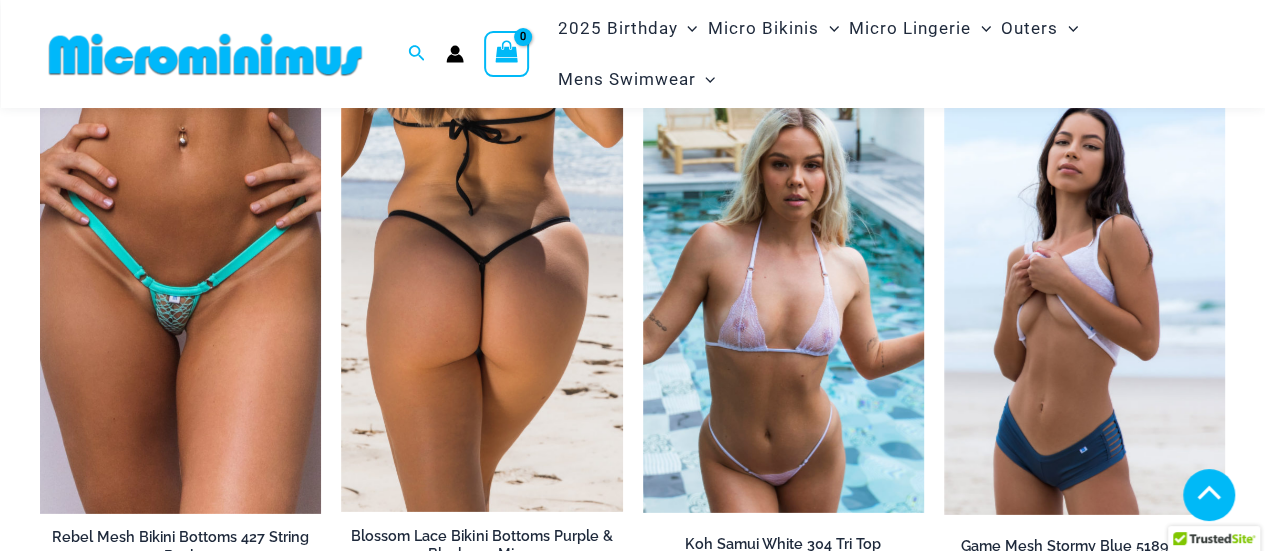 click at bounding box center [783, 303] 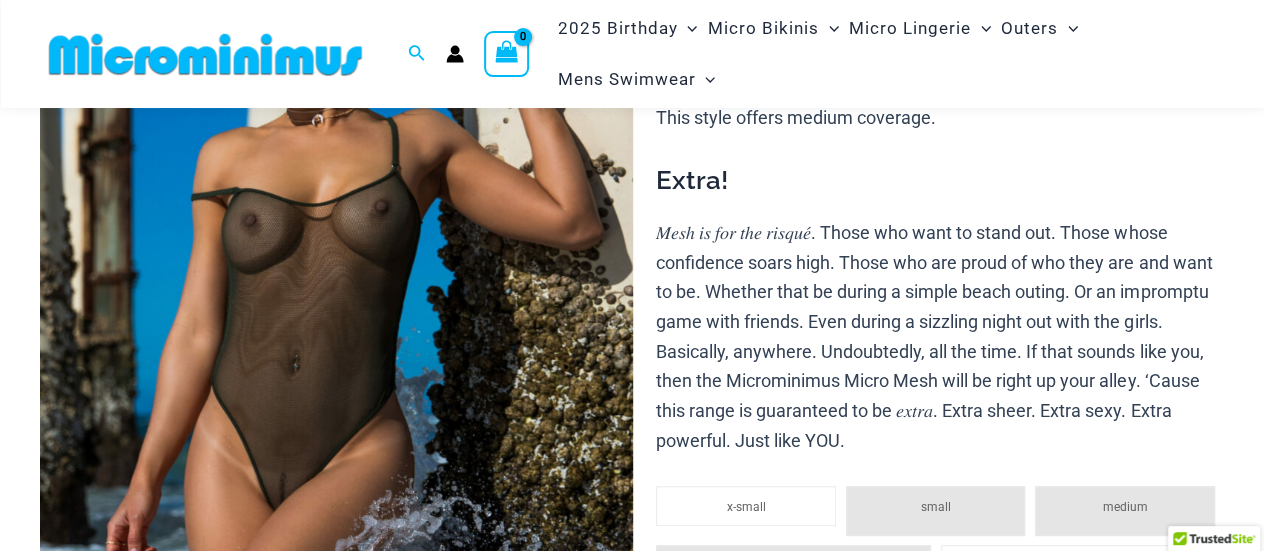 scroll, scrollTop: 213, scrollLeft: 0, axis: vertical 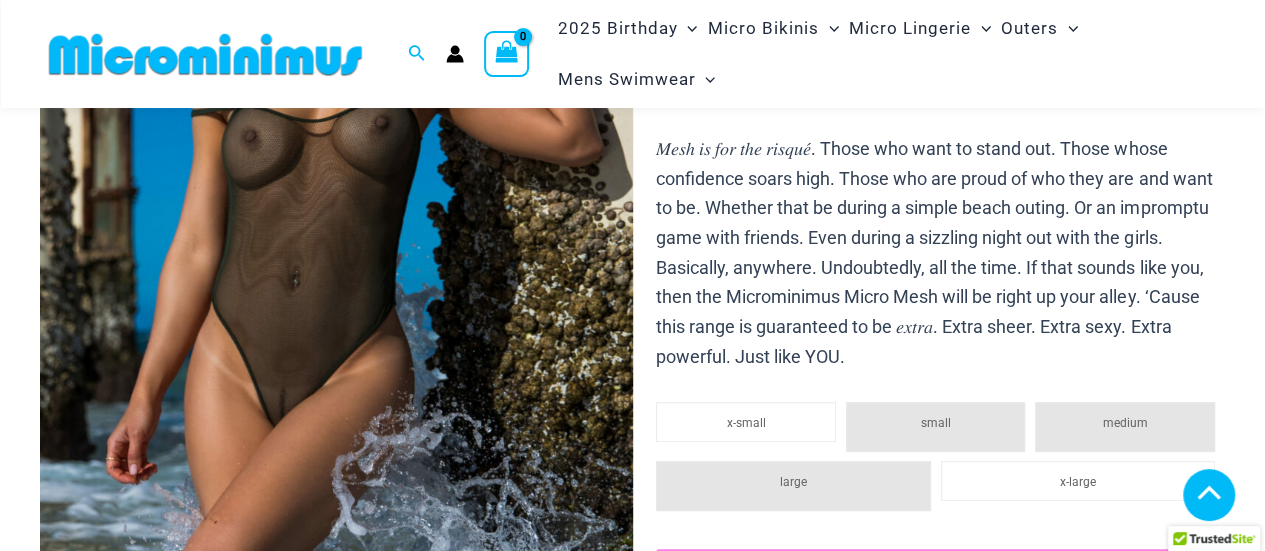 click at bounding box center [336, 268] 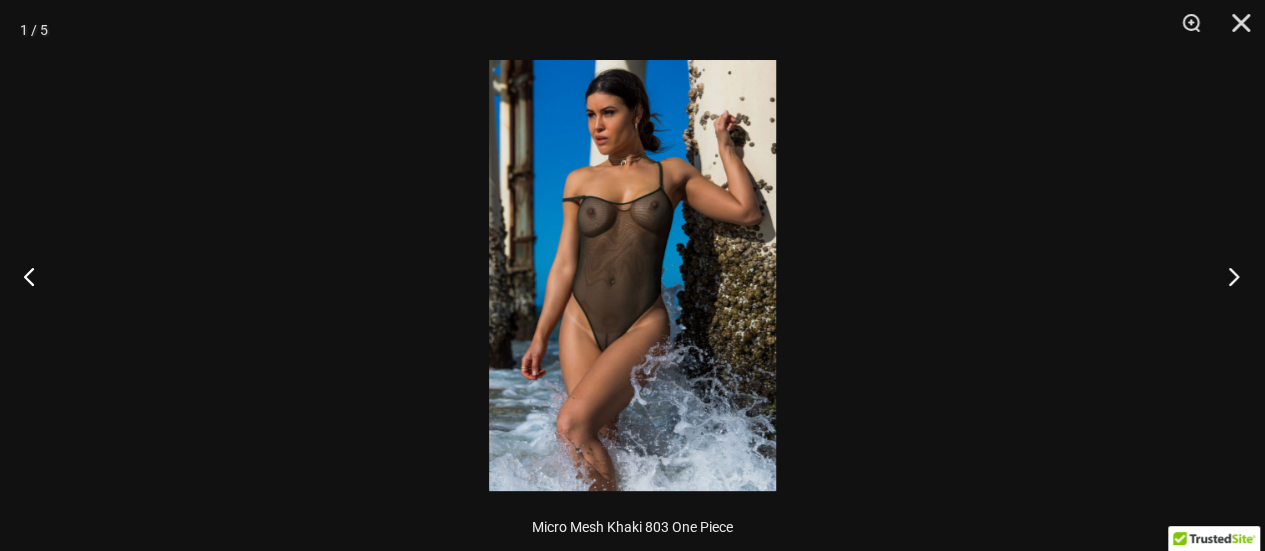 click at bounding box center (1227, 276) 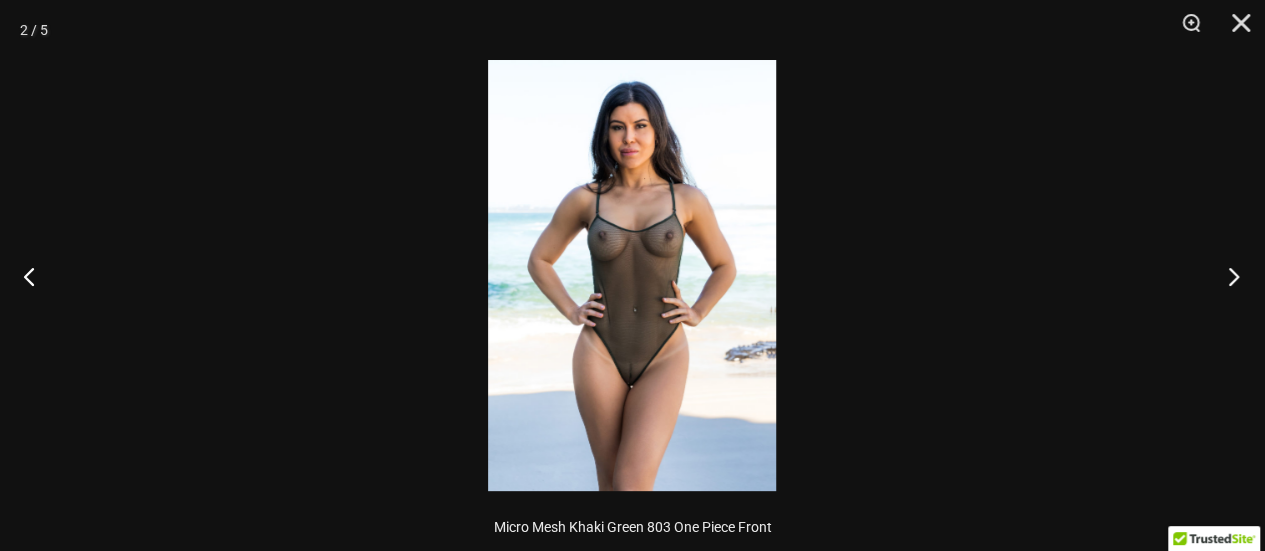 click at bounding box center (1227, 276) 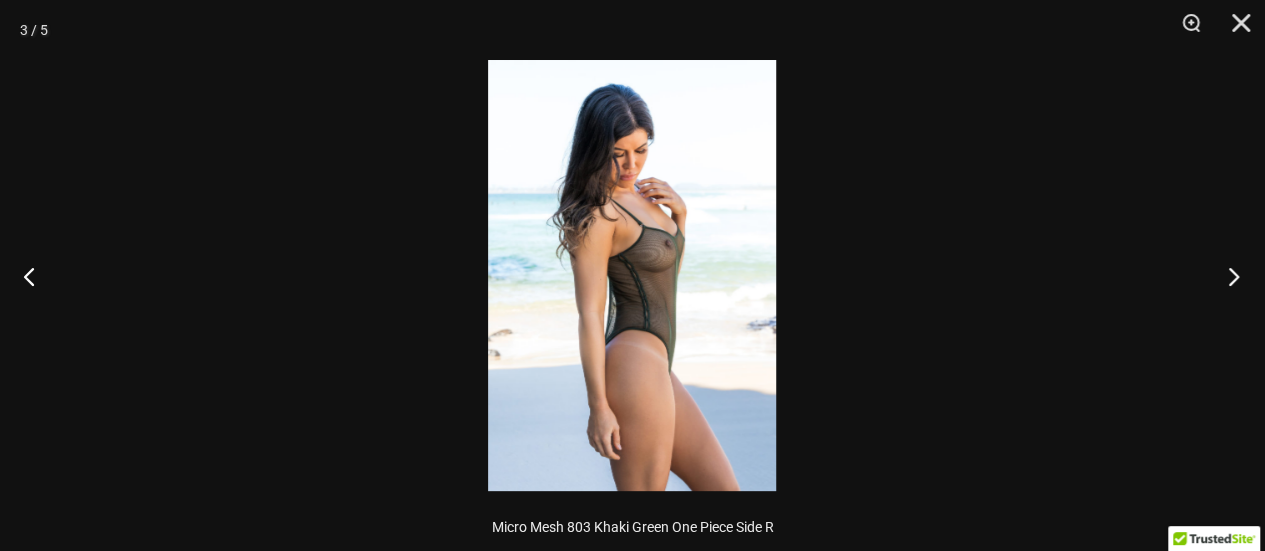 click at bounding box center (1227, 276) 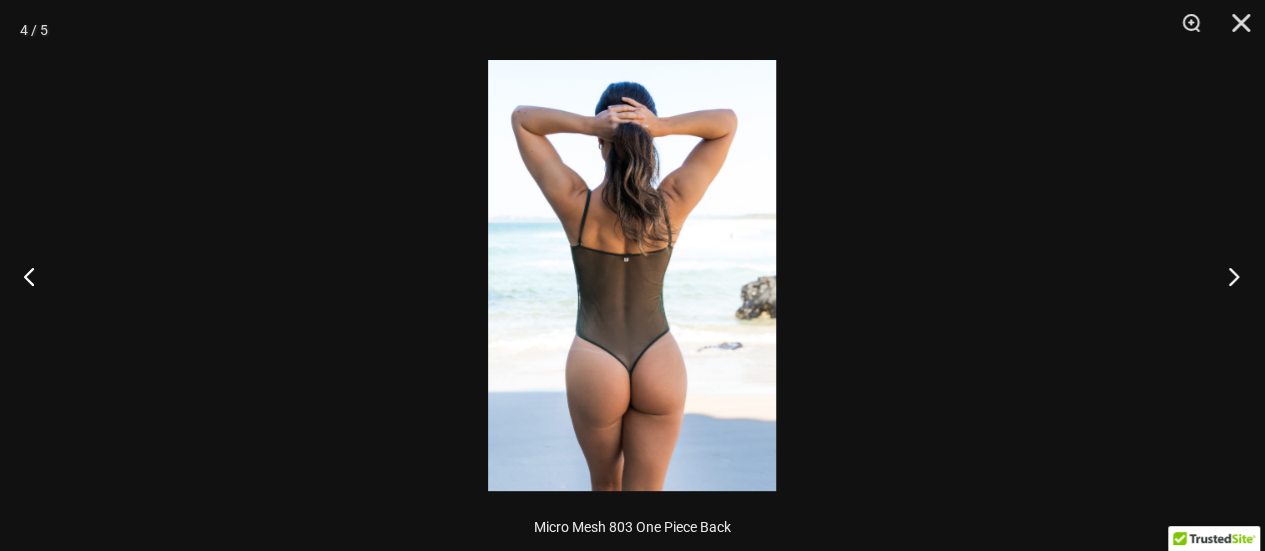 click at bounding box center [1227, 276] 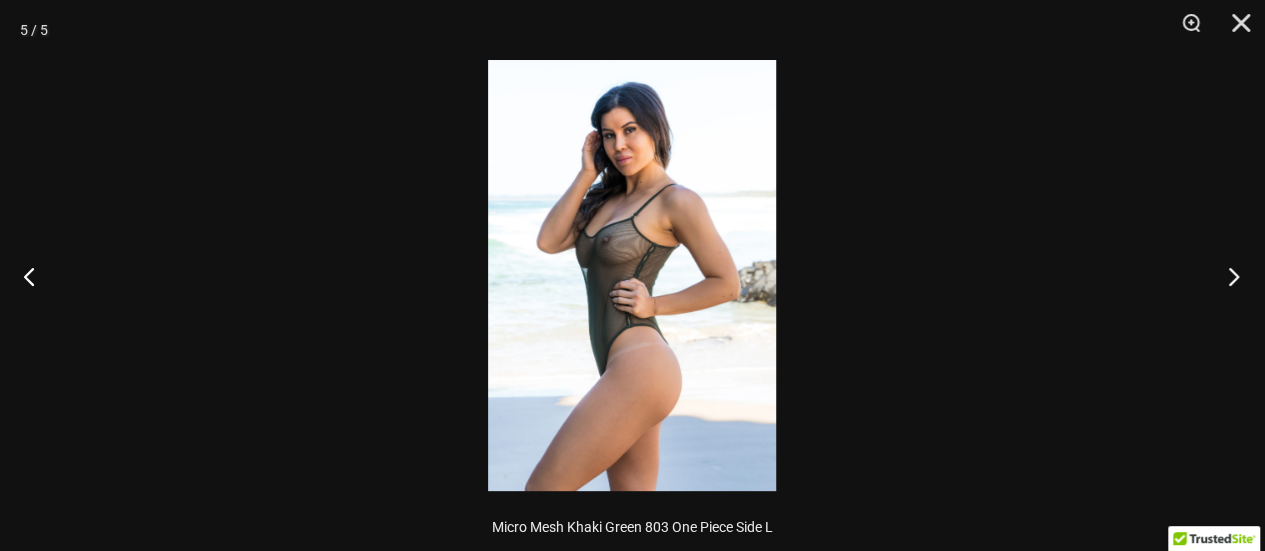 click at bounding box center (1227, 276) 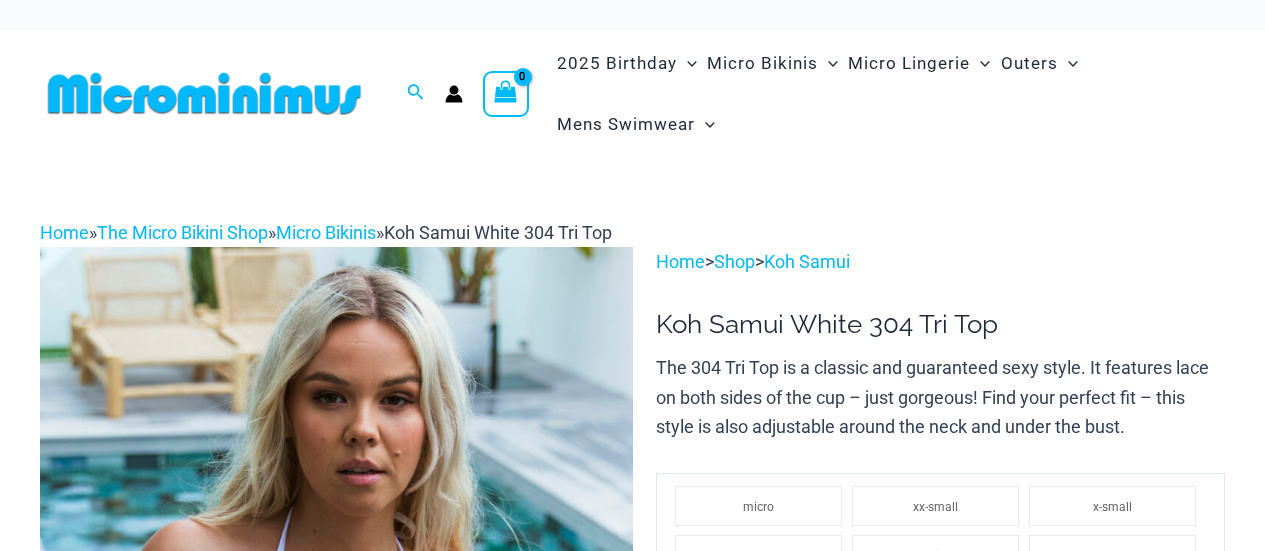 scroll, scrollTop: 0, scrollLeft: 0, axis: both 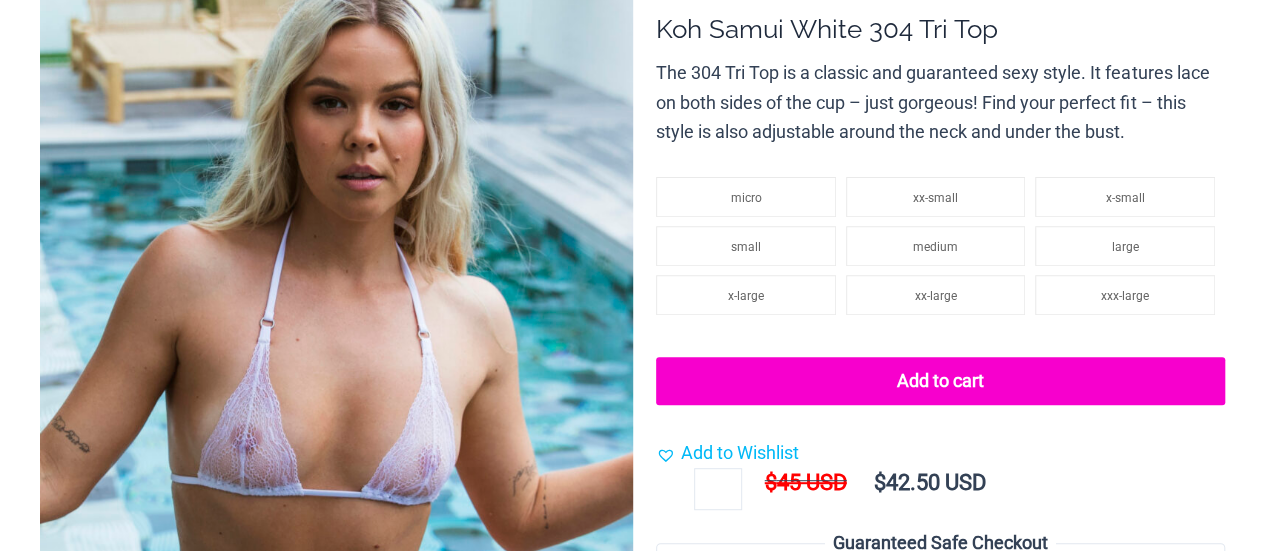 click at bounding box center [336, 393] 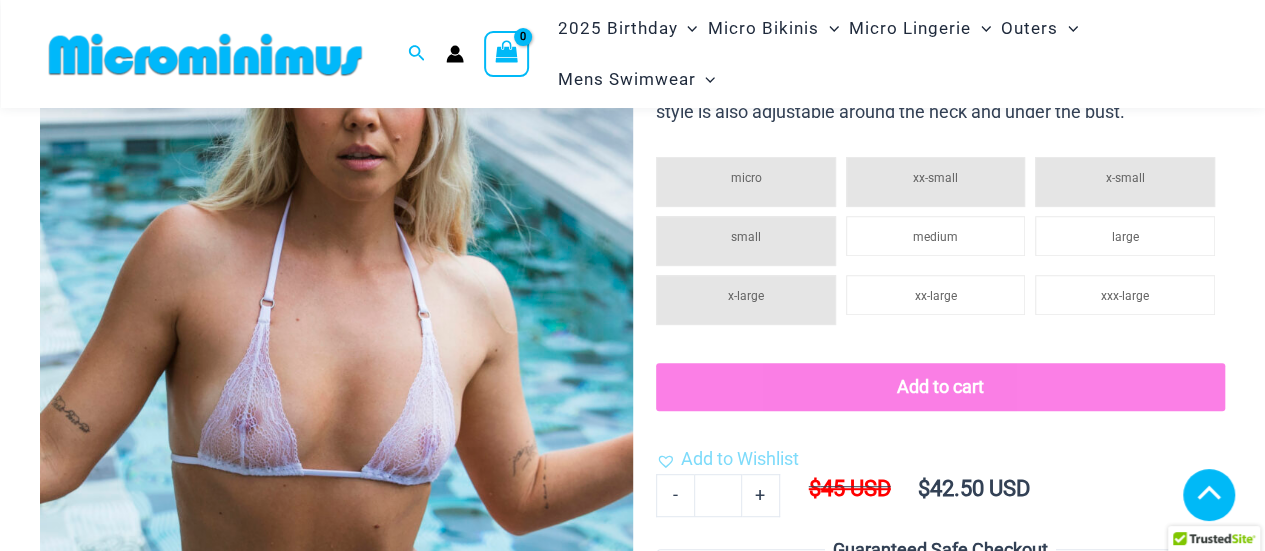 click at bounding box center (336, 373) 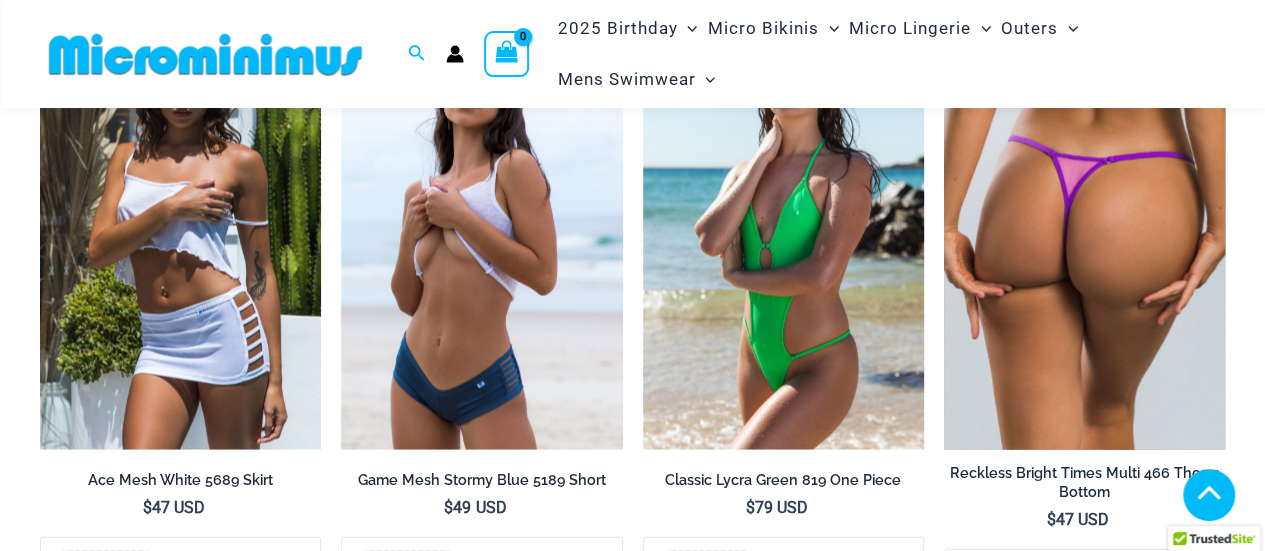 click at bounding box center [1084, 239] 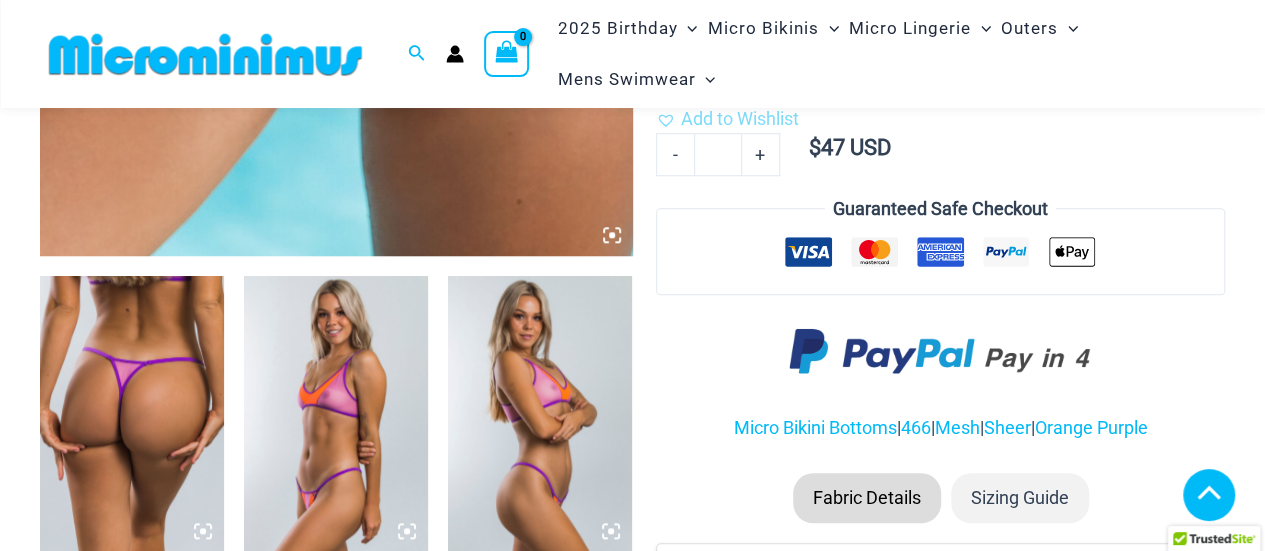 scroll, scrollTop: 816, scrollLeft: 0, axis: vertical 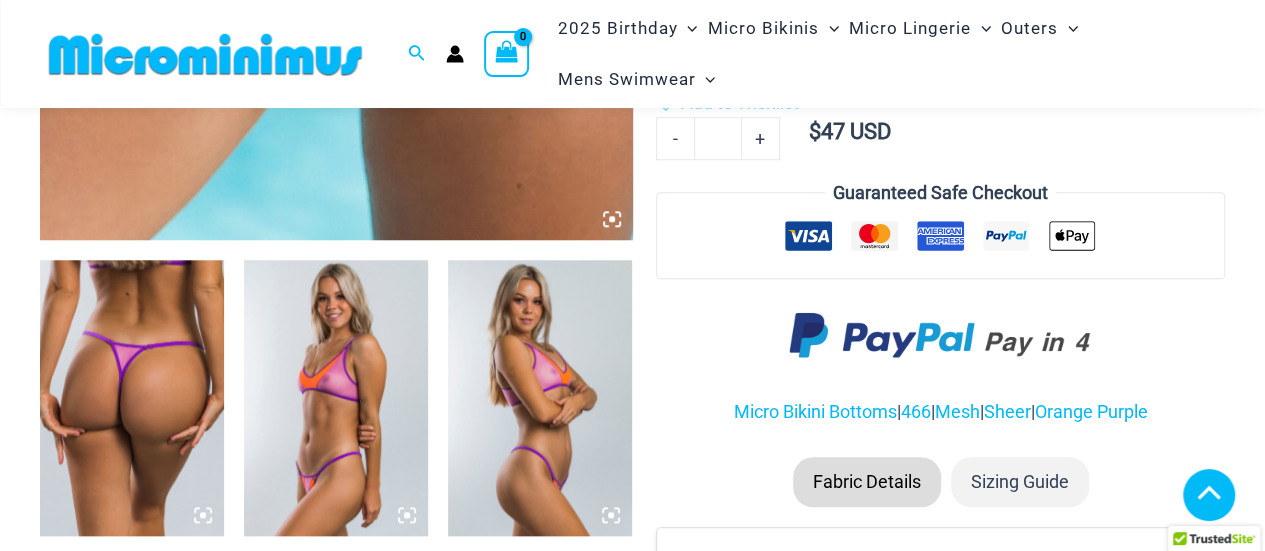 click at bounding box center [132, 398] 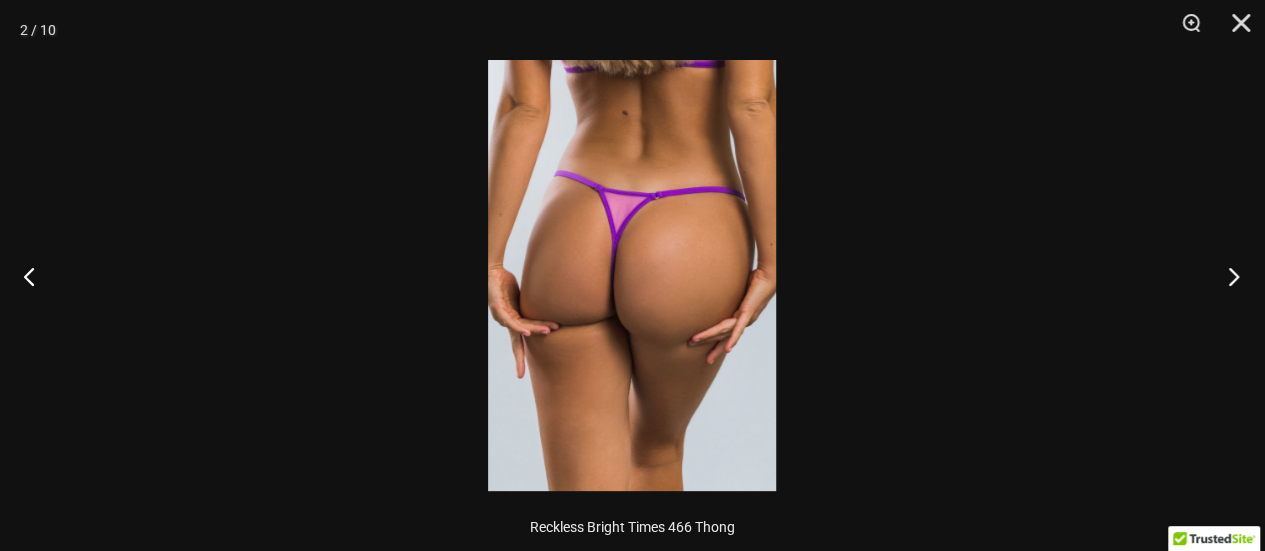 click at bounding box center (1227, 276) 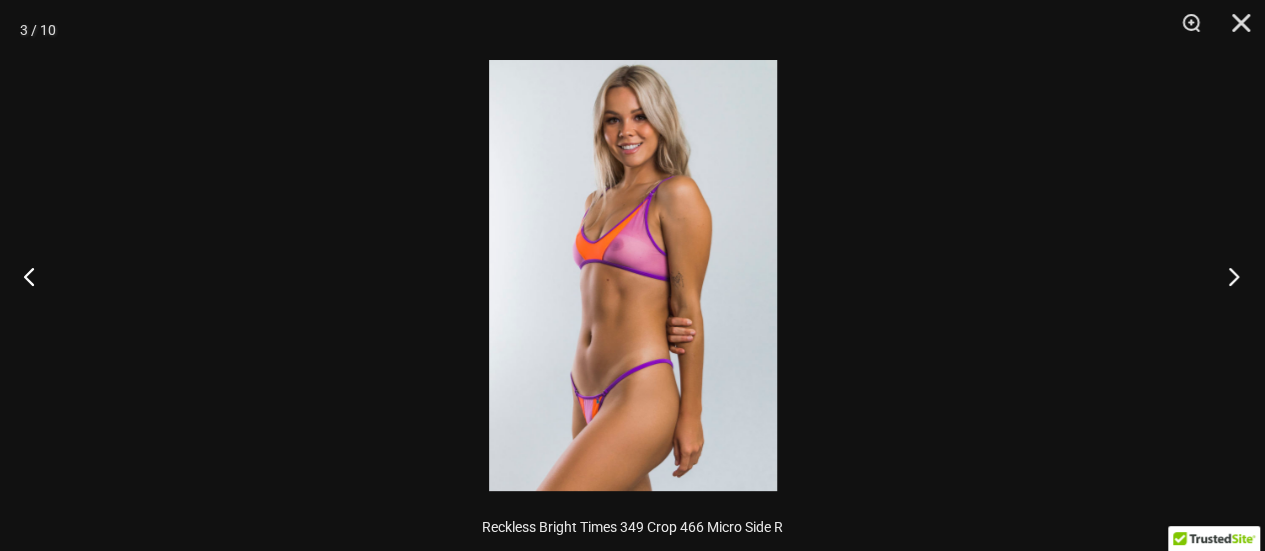 click at bounding box center (1227, 276) 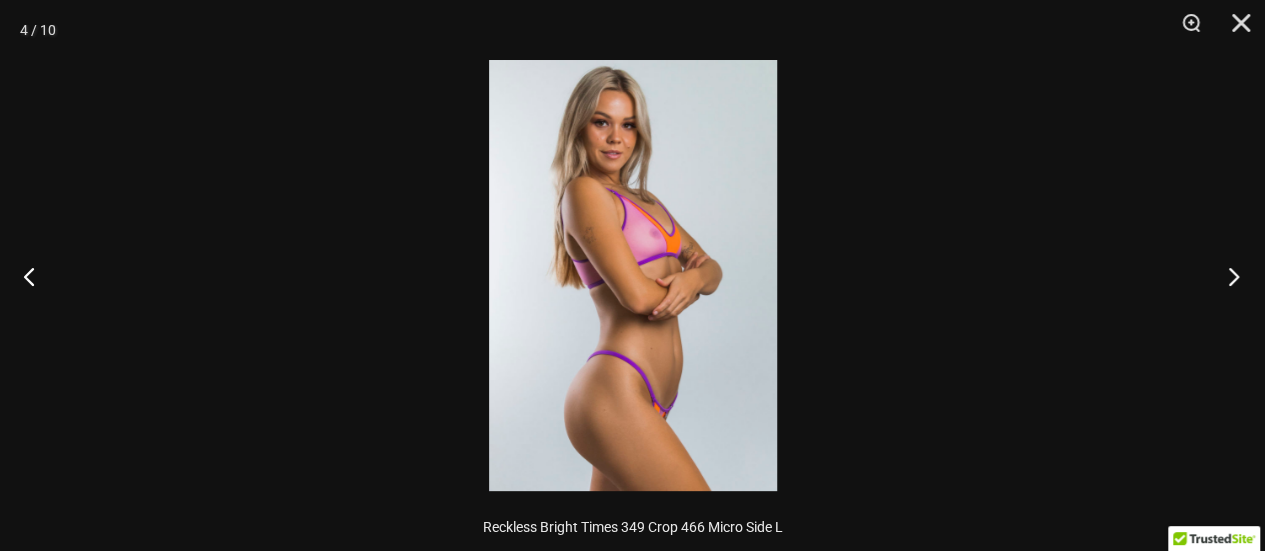 click at bounding box center (1227, 276) 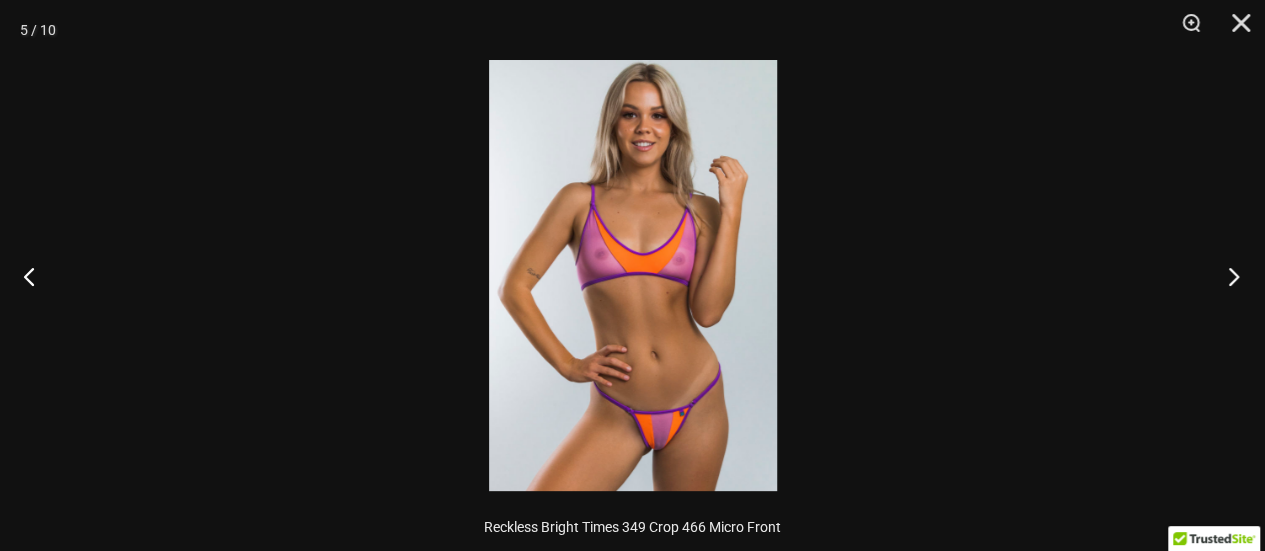 click at bounding box center [1227, 276] 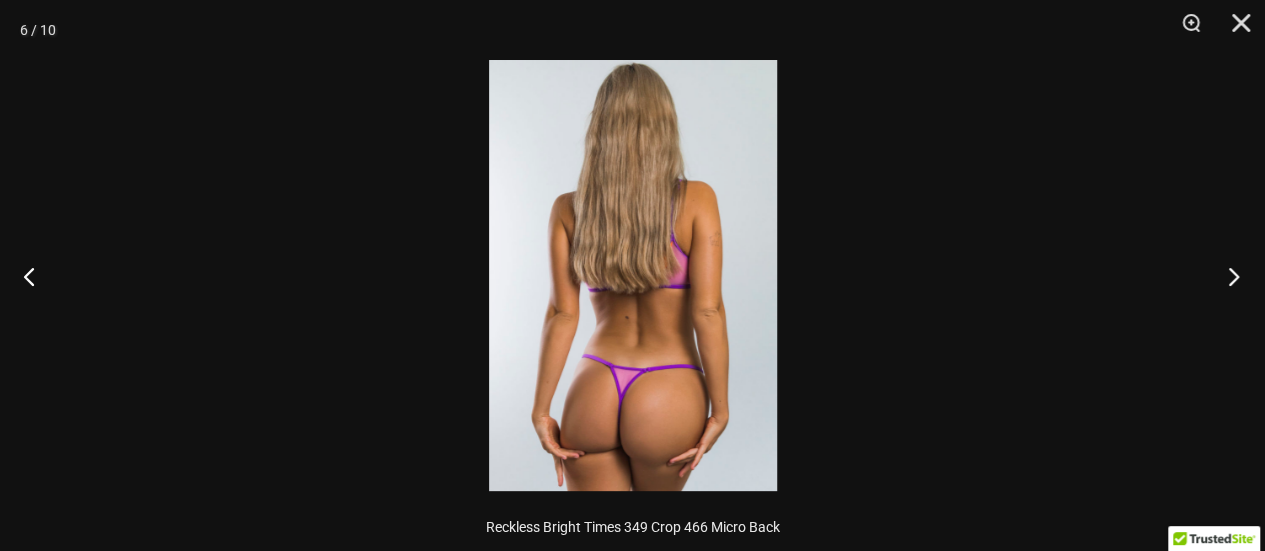 click at bounding box center (1227, 276) 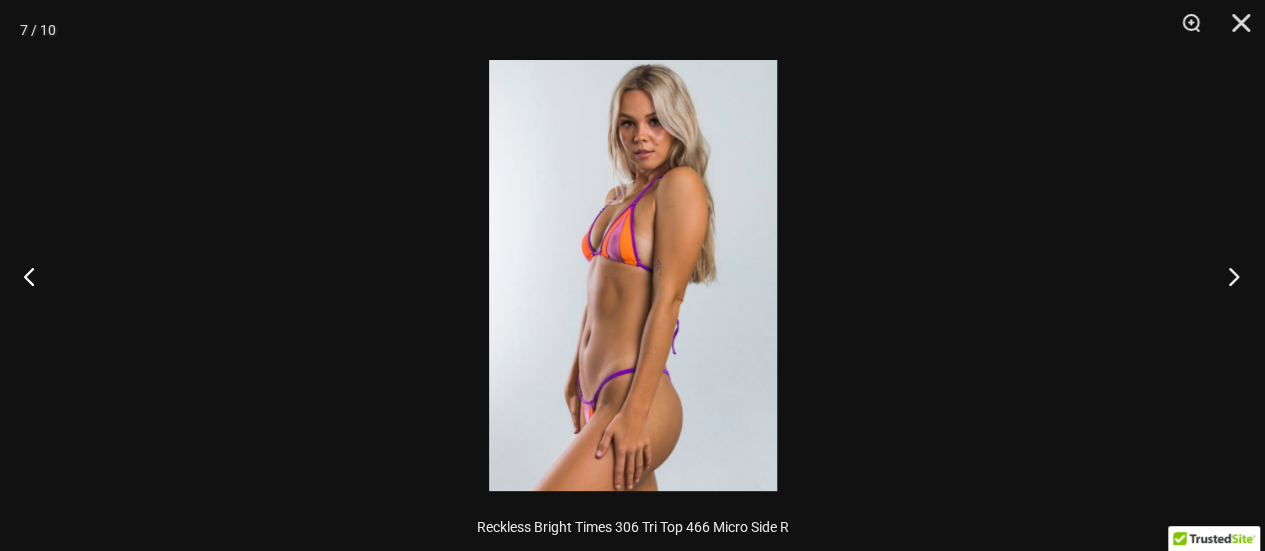click at bounding box center (1227, 276) 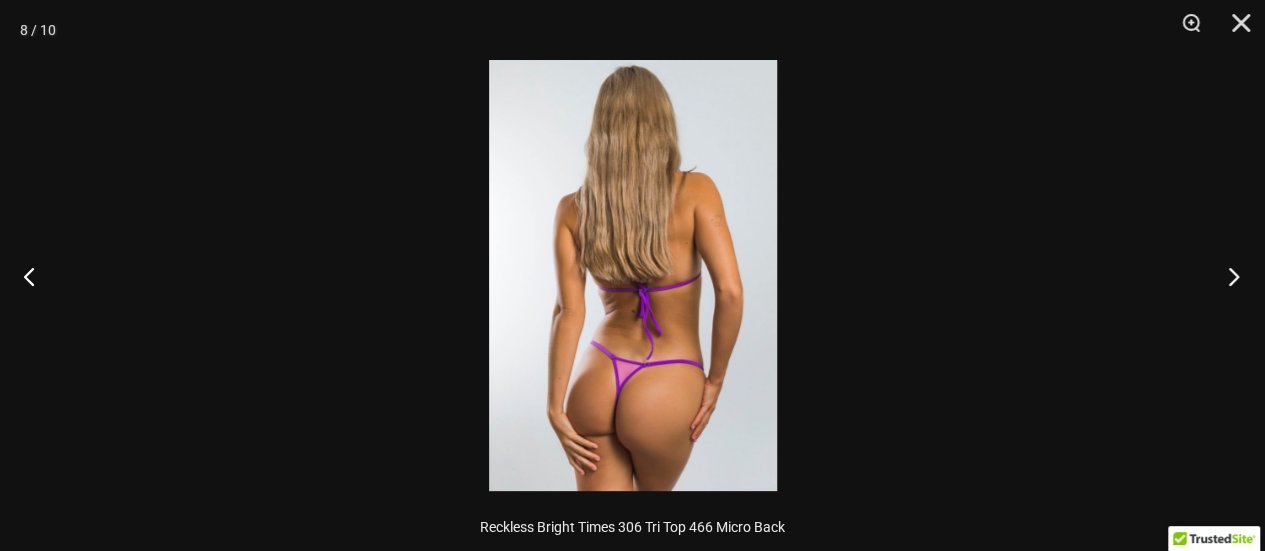 click at bounding box center (1227, 276) 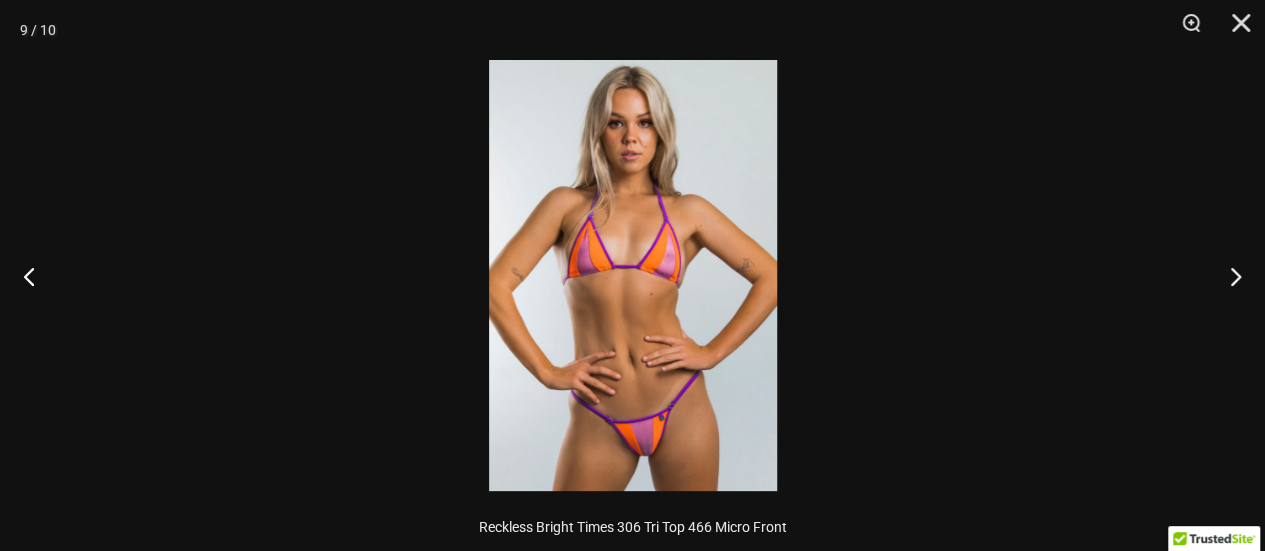 click at bounding box center (633, 275) 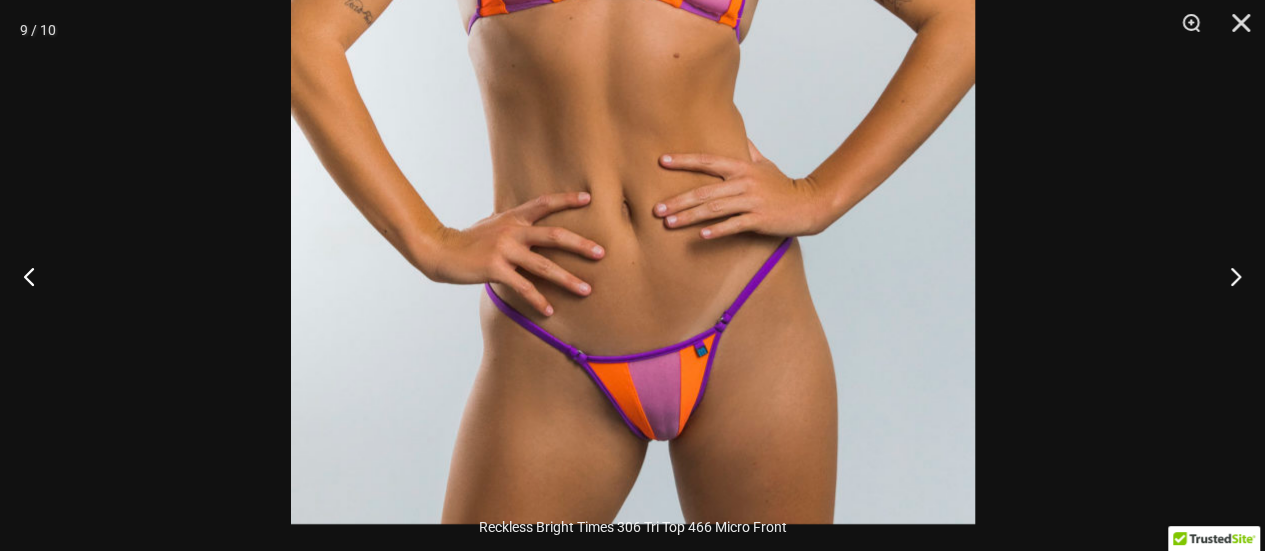 click at bounding box center [633, 12] 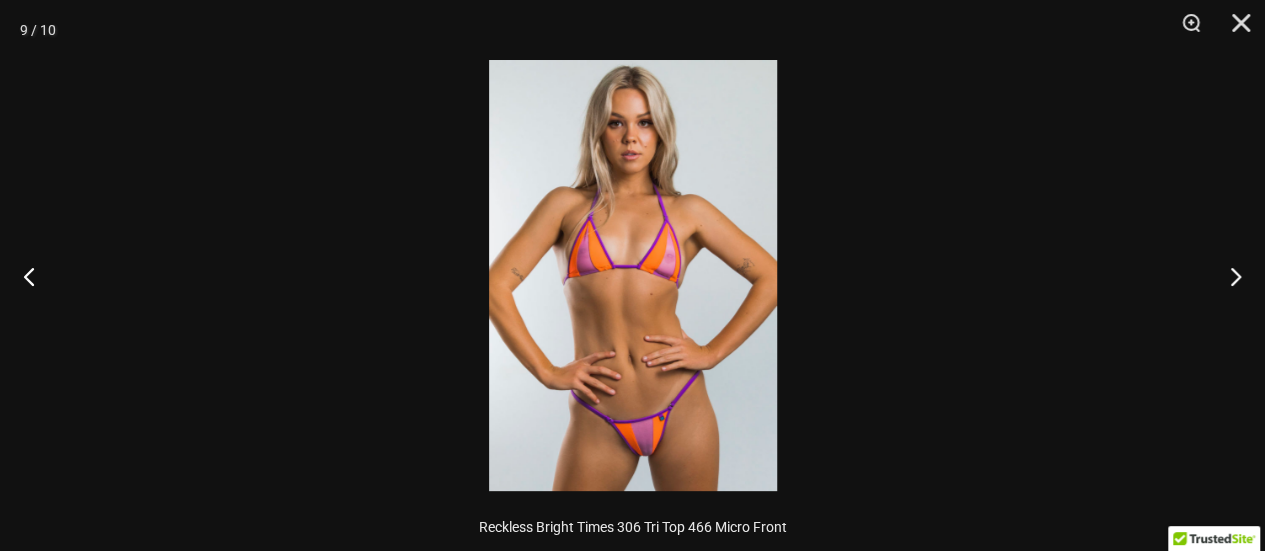 click at bounding box center (633, 275) 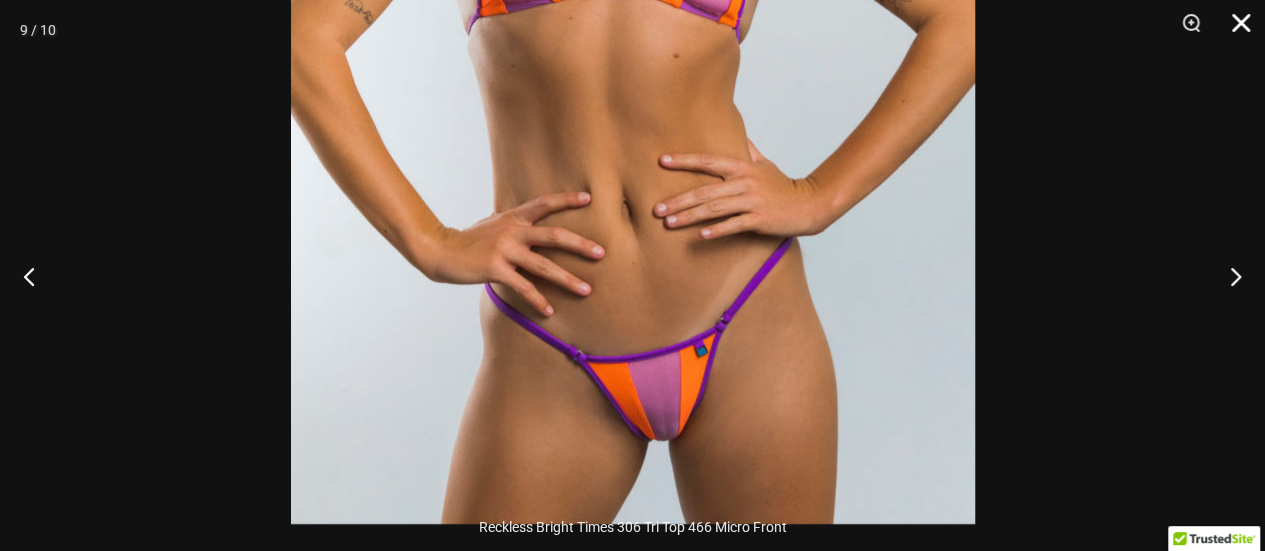 click at bounding box center (1234, 30) 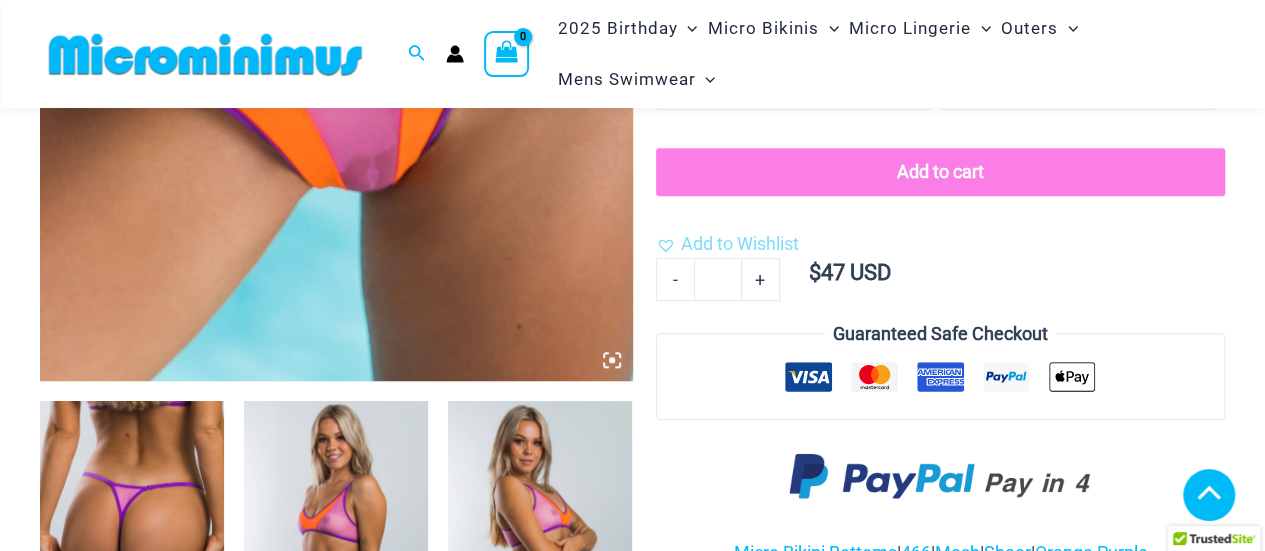 scroll, scrollTop: 399, scrollLeft: 0, axis: vertical 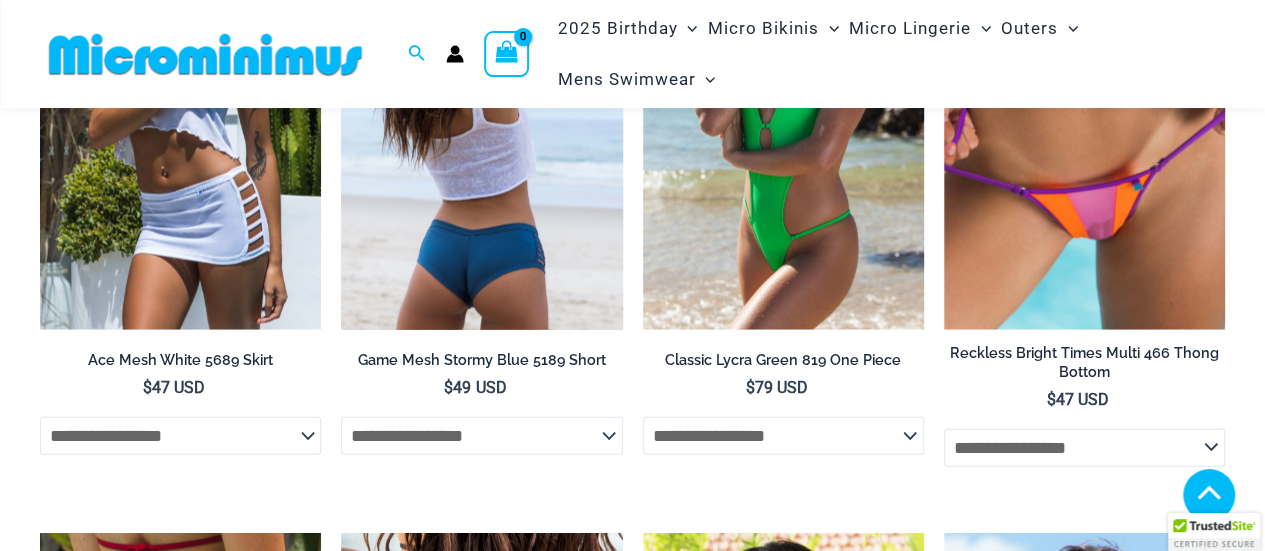 click at bounding box center [481, 119] 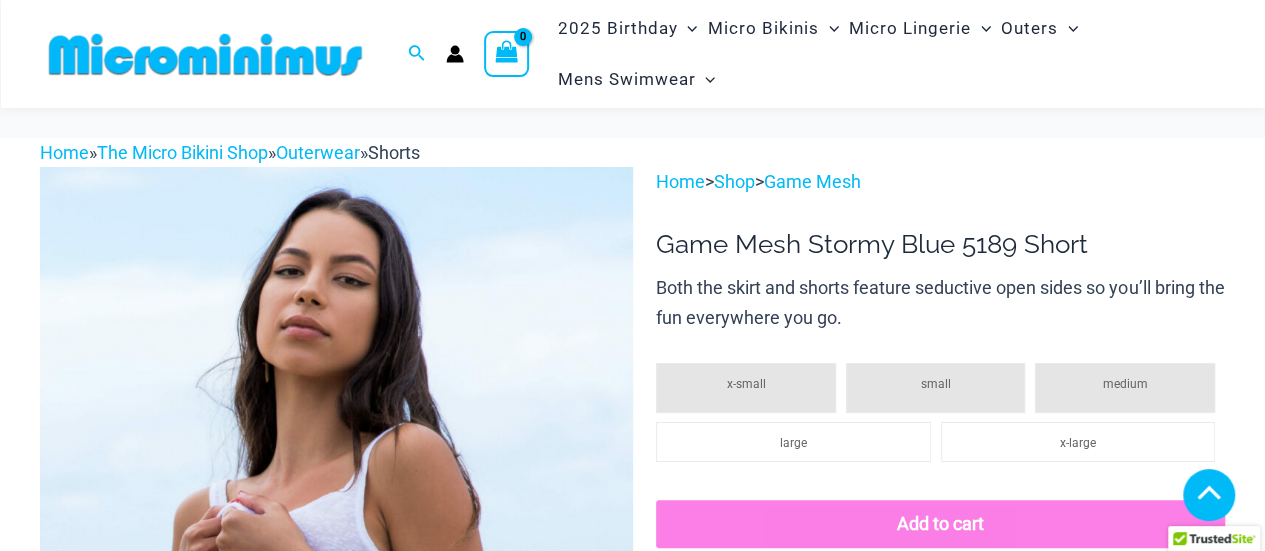 scroll, scrollTop: 887, scrollLeft: 0, axis: vertical 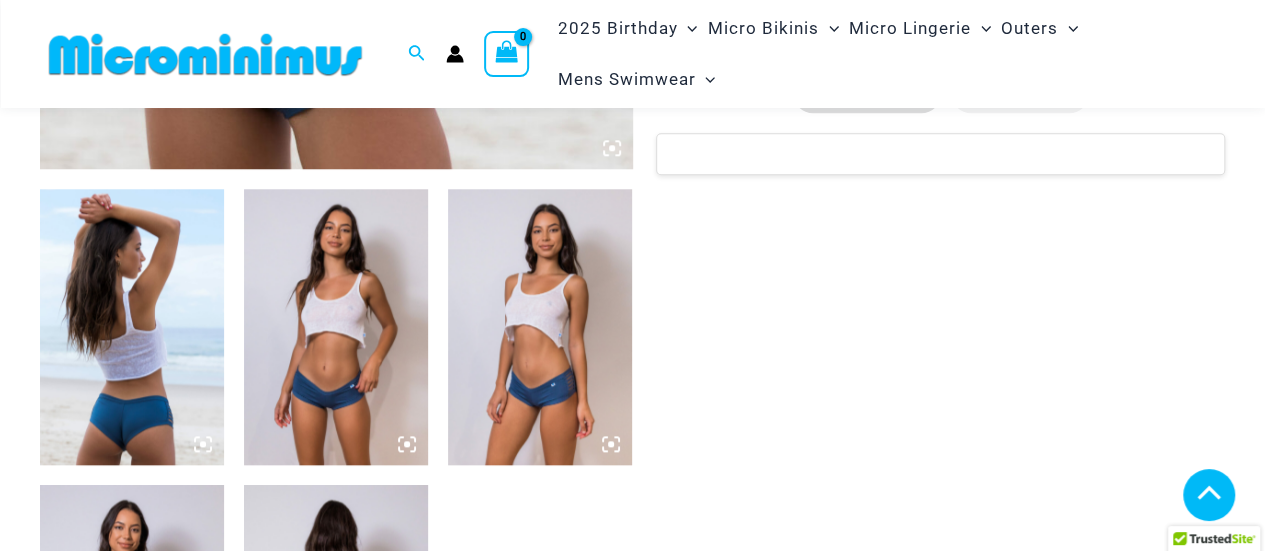 click at bounding box center [132, 327] 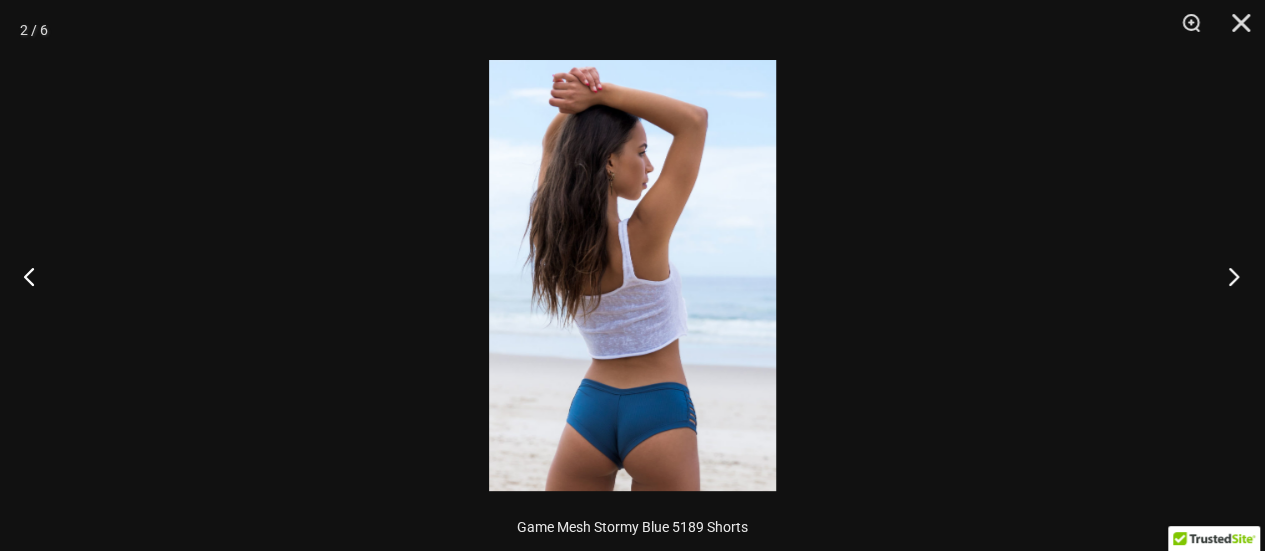 click at bounding box center [1227, 276] 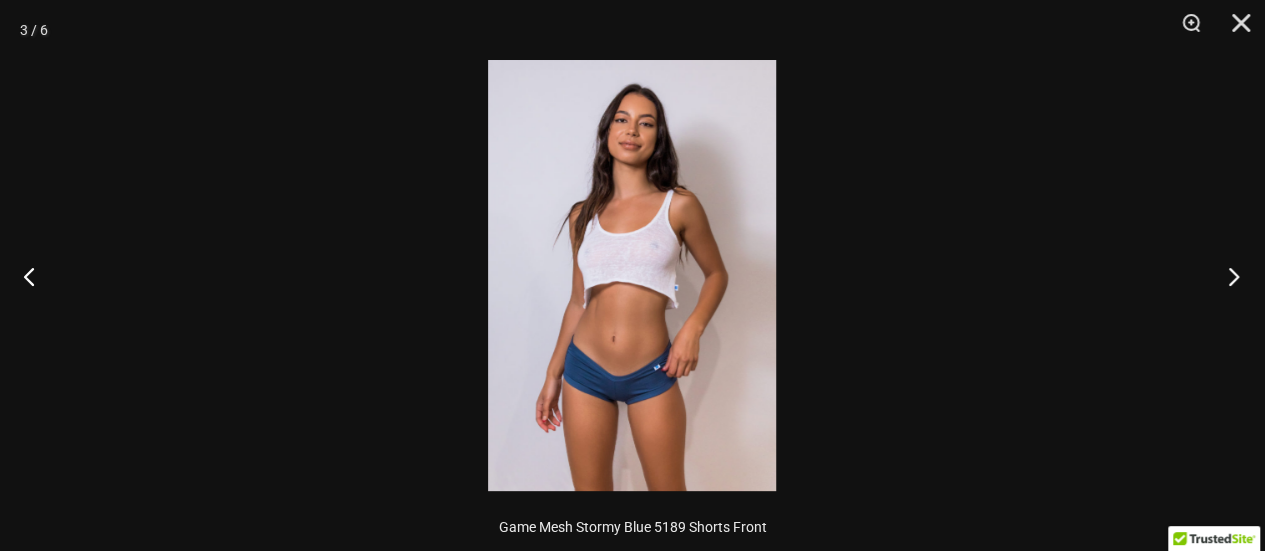 click at bounding box center [1227, 276] 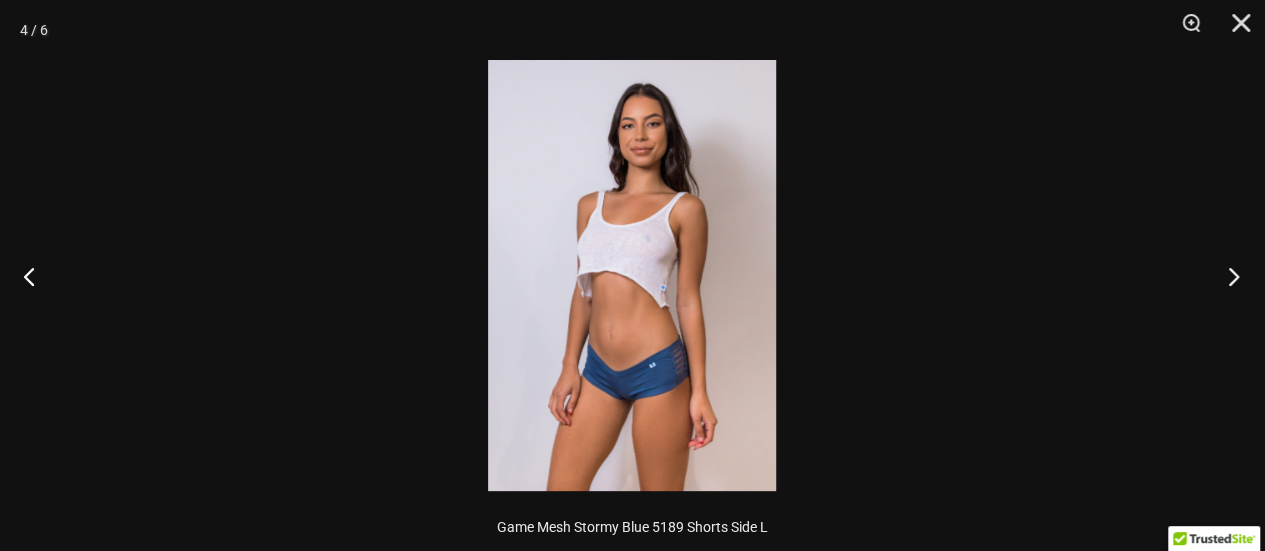 click at bounding box center (1227, 276) 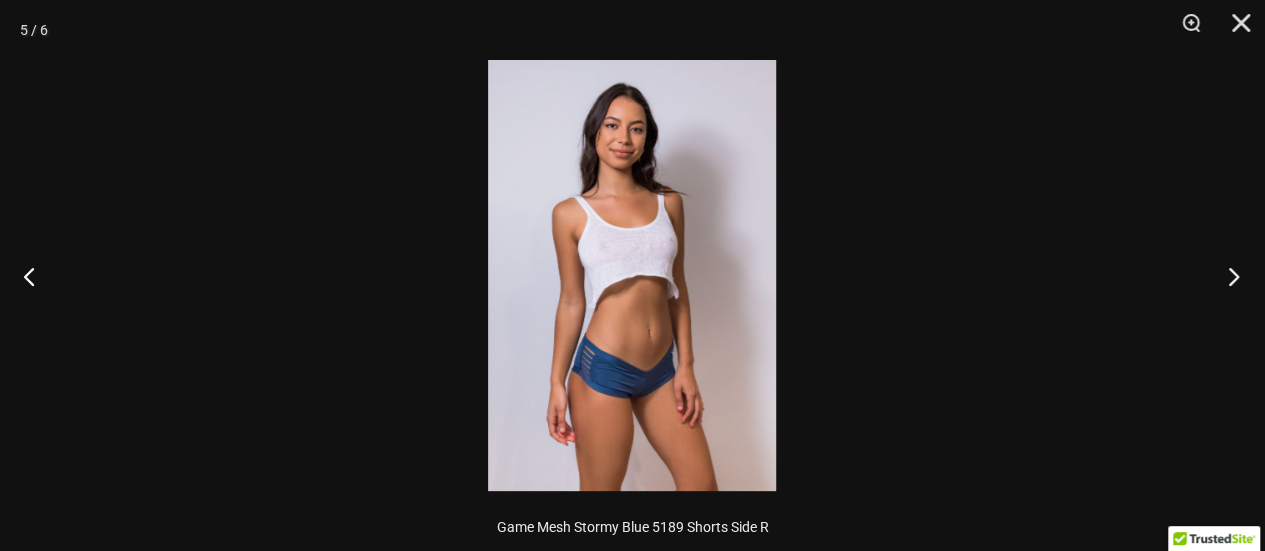 click at bounding box center [1227, 276] 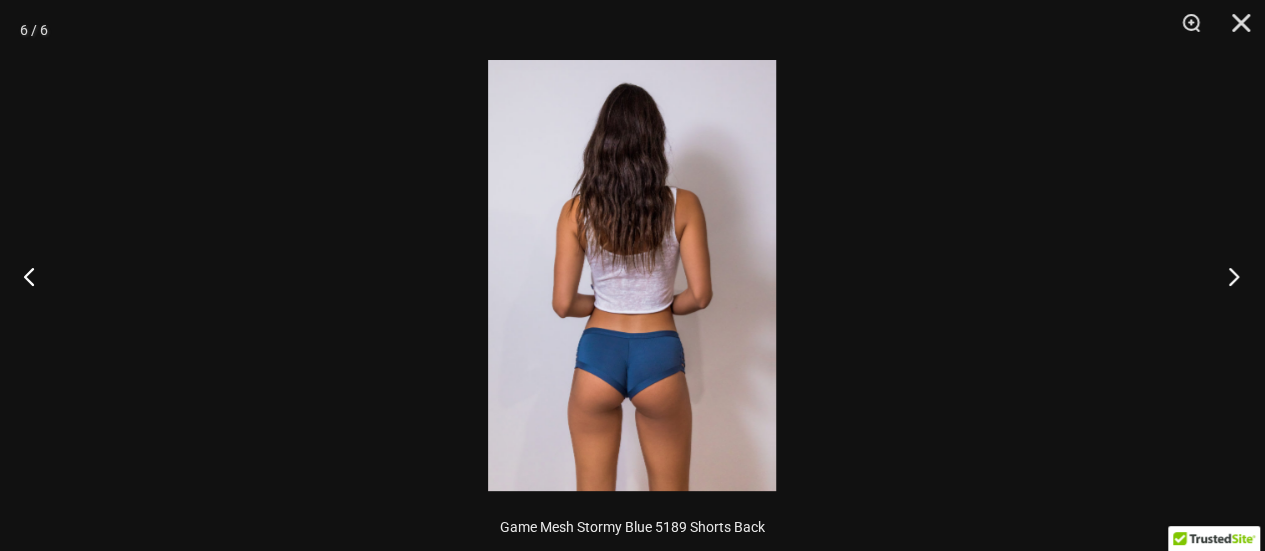 click at bounding box center (1227, 276) 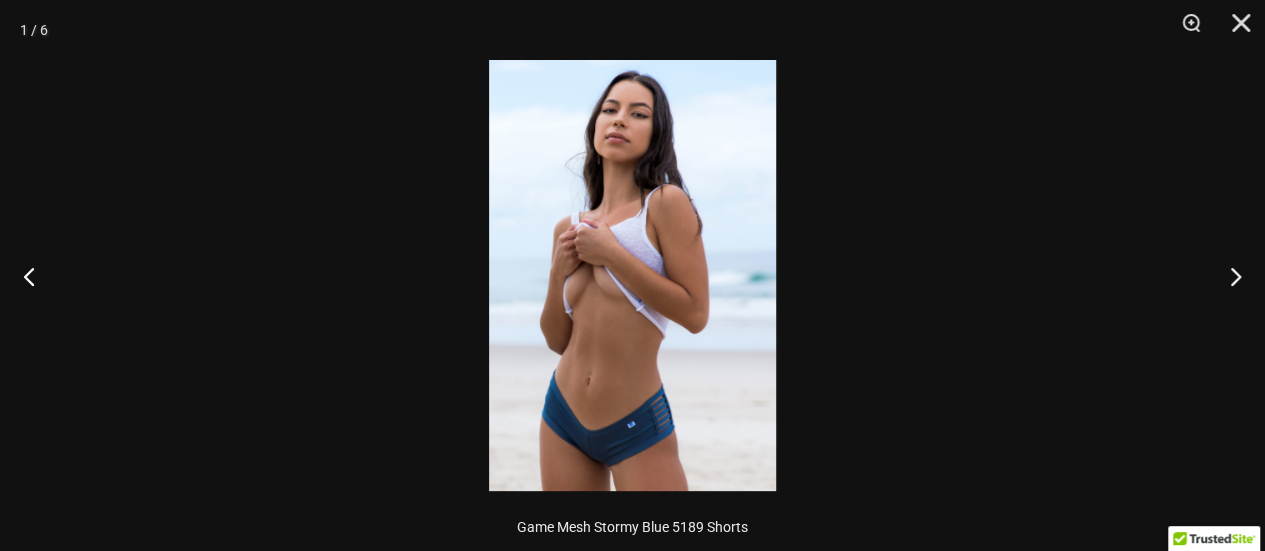 click at bounding box center [632, 275] 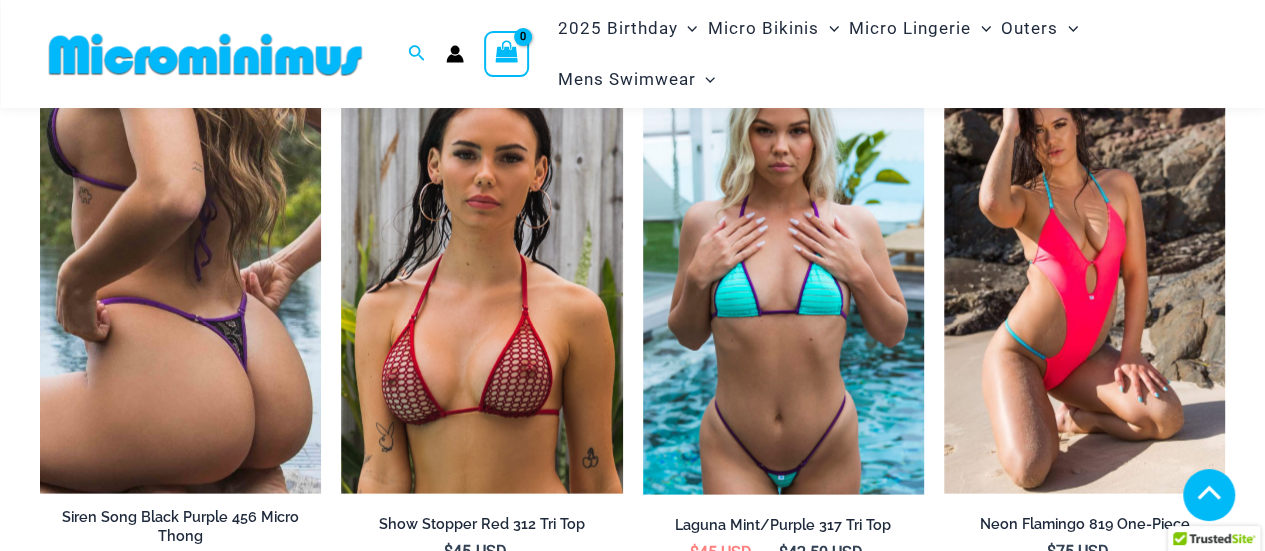 scroll, scrollTop: 2256, scrollLeft: 0, axis: vertical 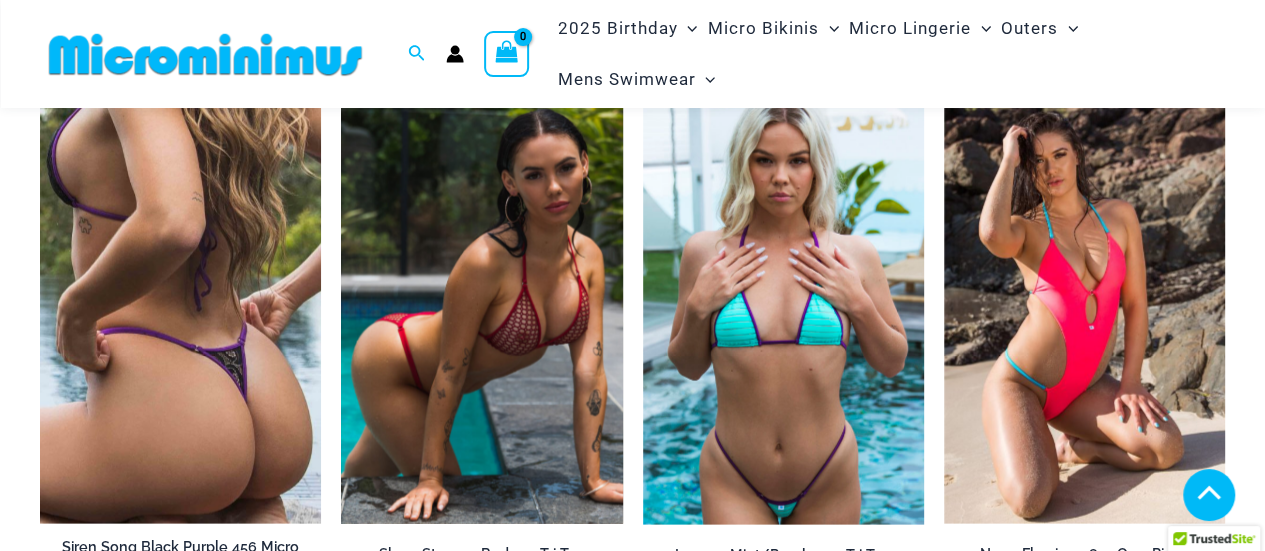 click at bounding box center [481, 313] 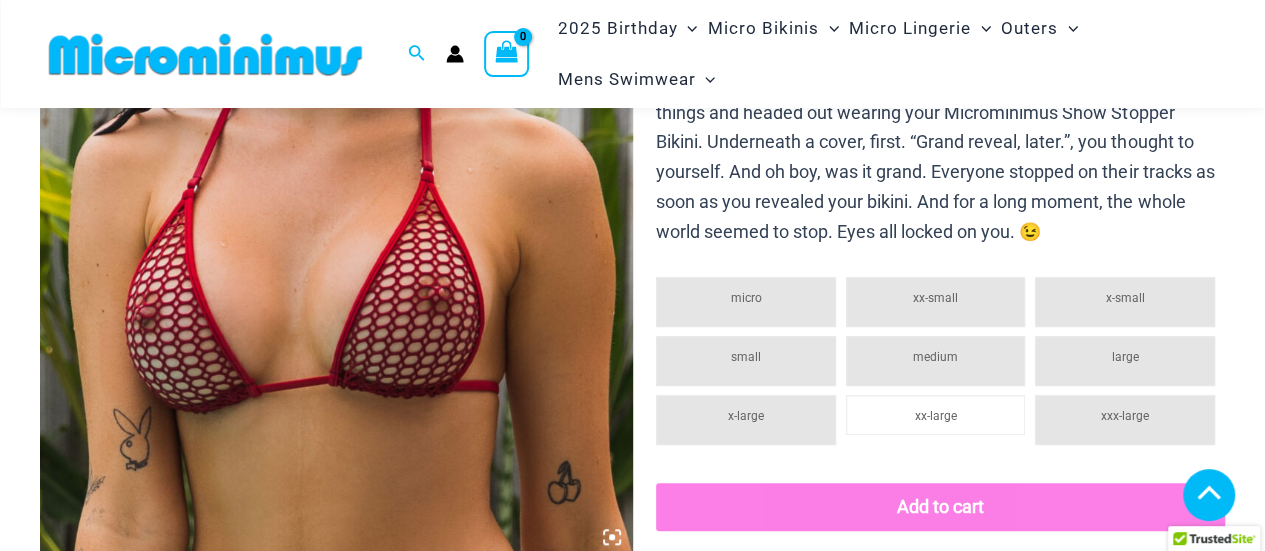scroll, scrollTop: 496, scrollLeft: 0, axis: vertical 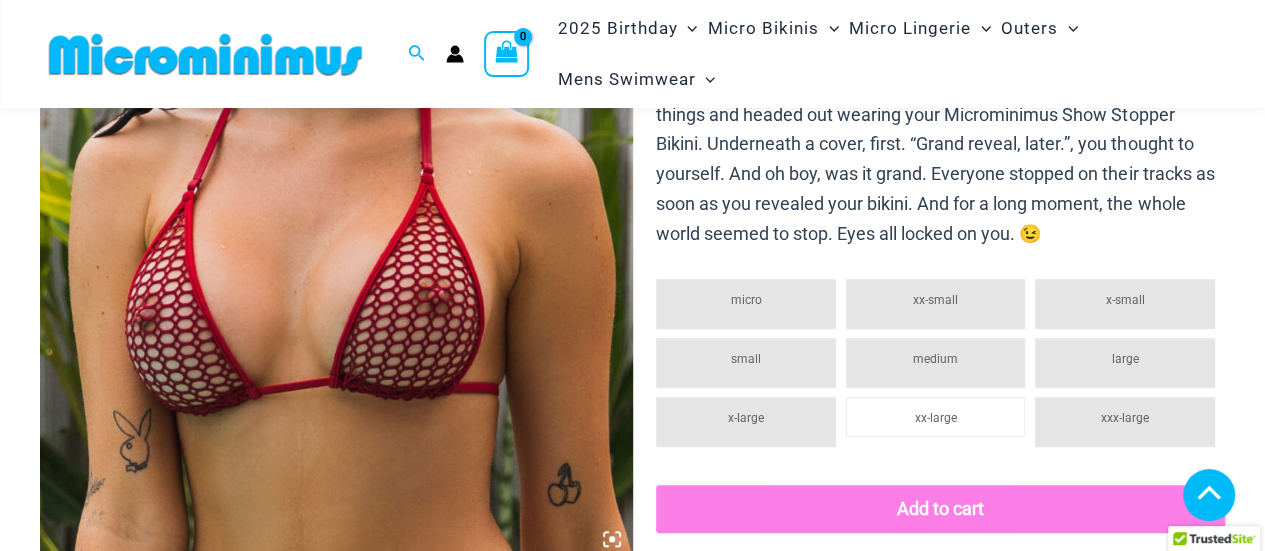 click at bounding box center (336, 115) 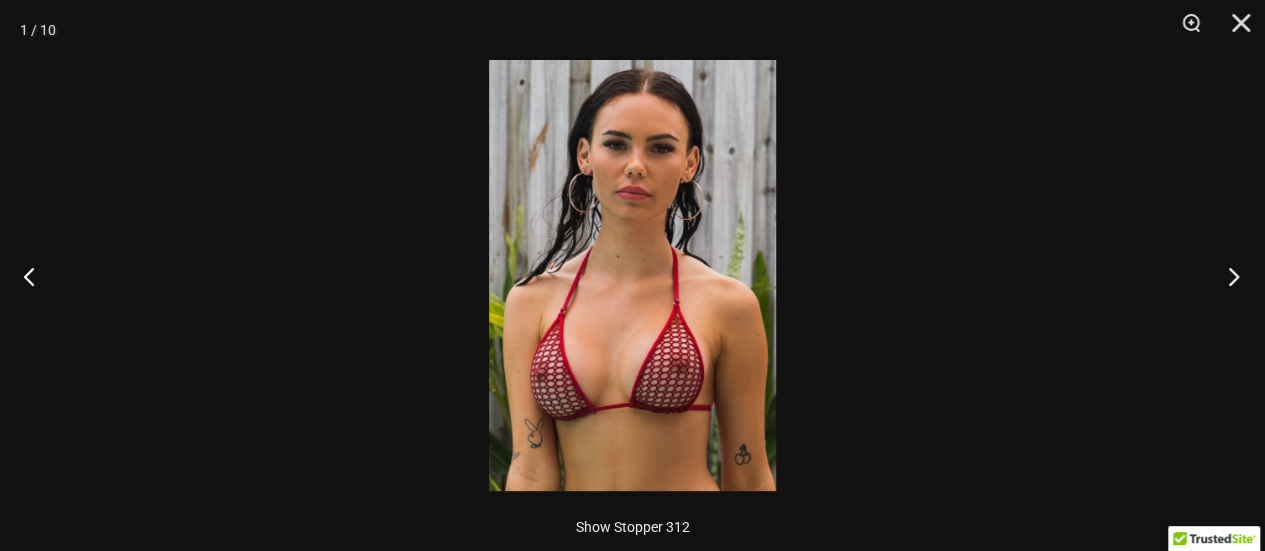 click at bounding box center [1227, 276] 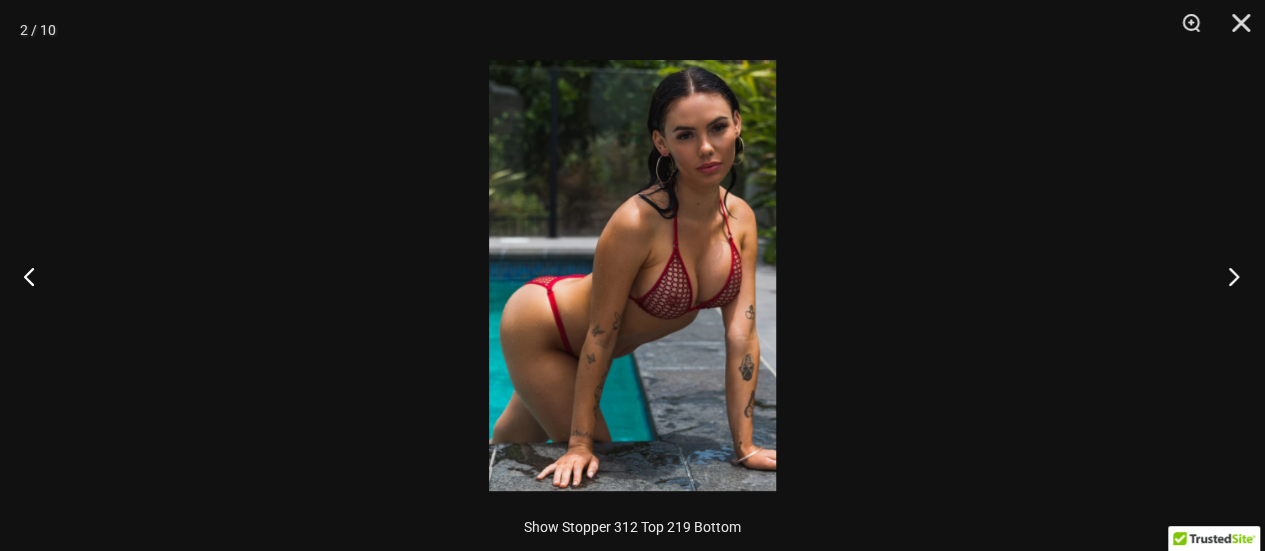 click at bounding box center [1227, 276] 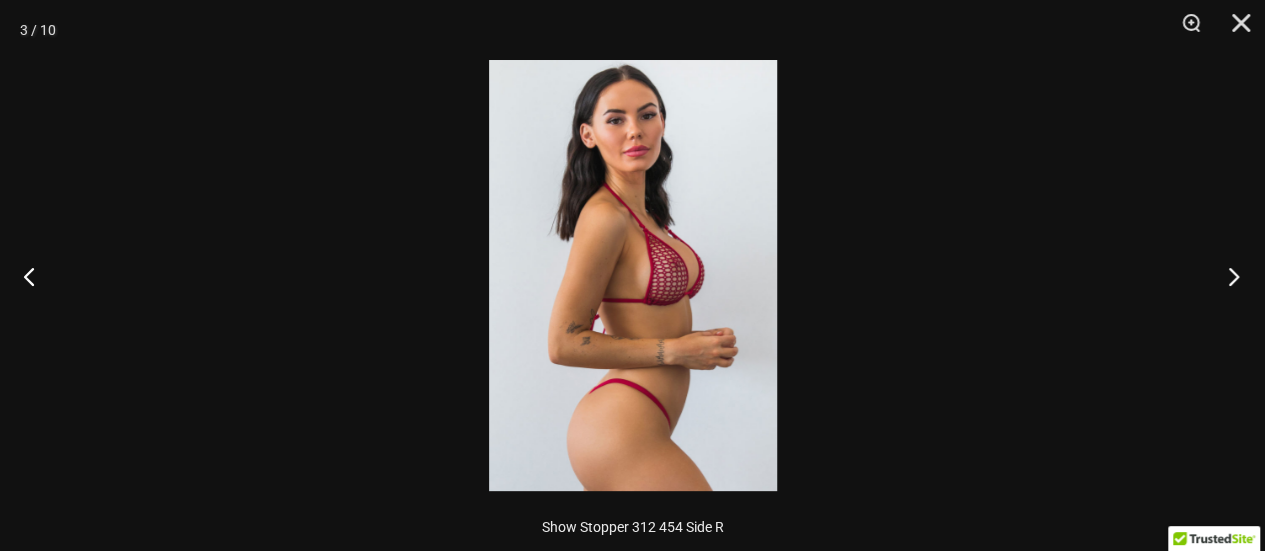 click at bounding box center (1227, 276) 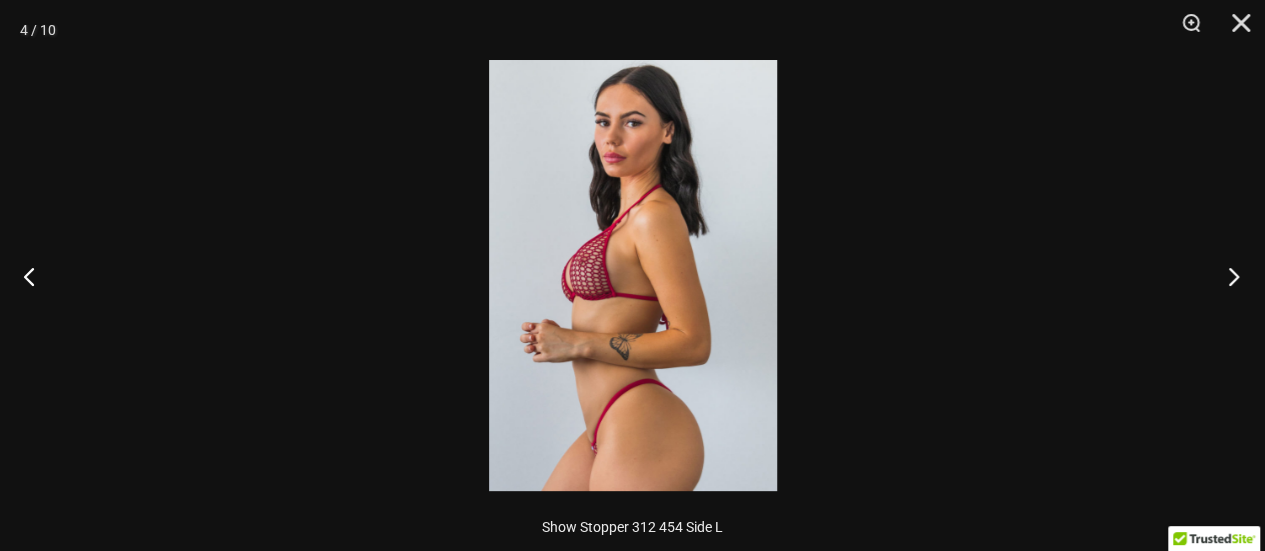click at bounding box center (1227, 276) 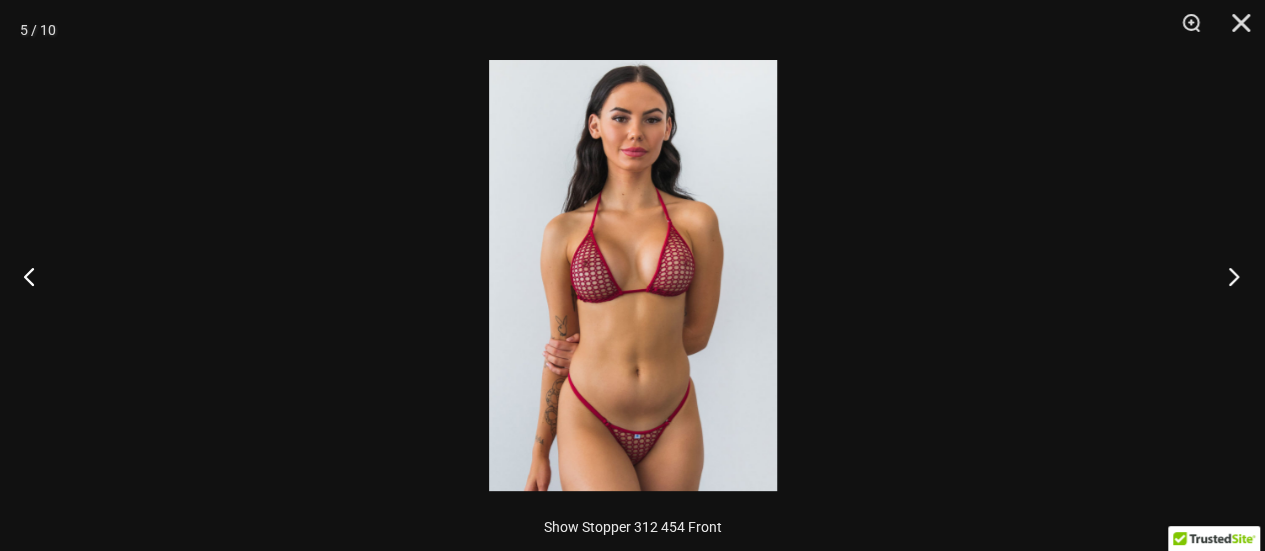 click at bounding box center (1227, 276) 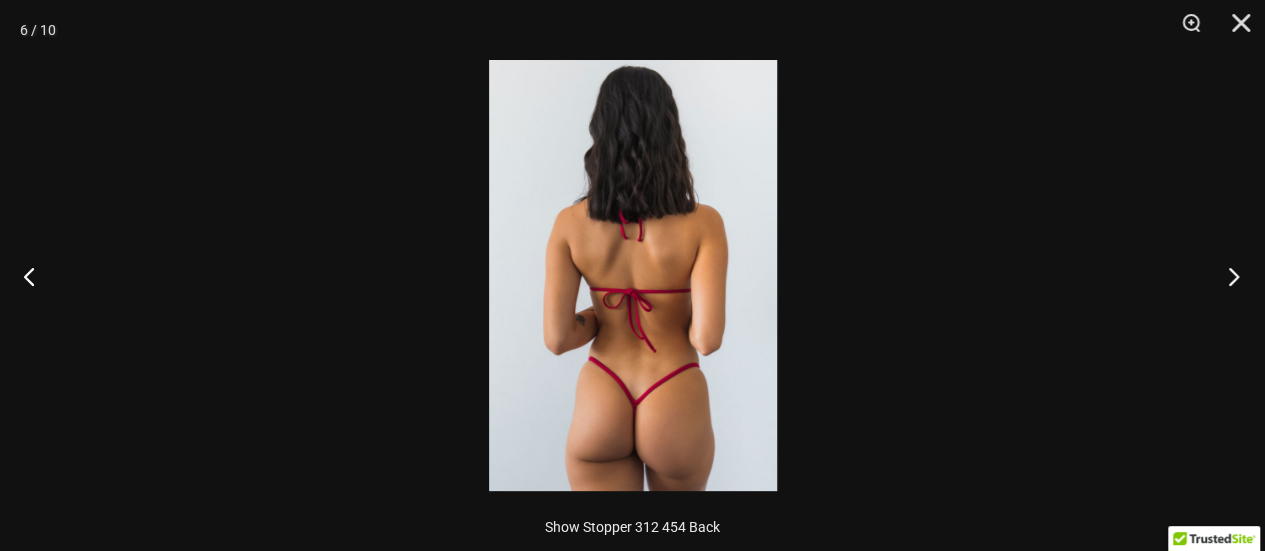 click at bounding box center (1227, 276) 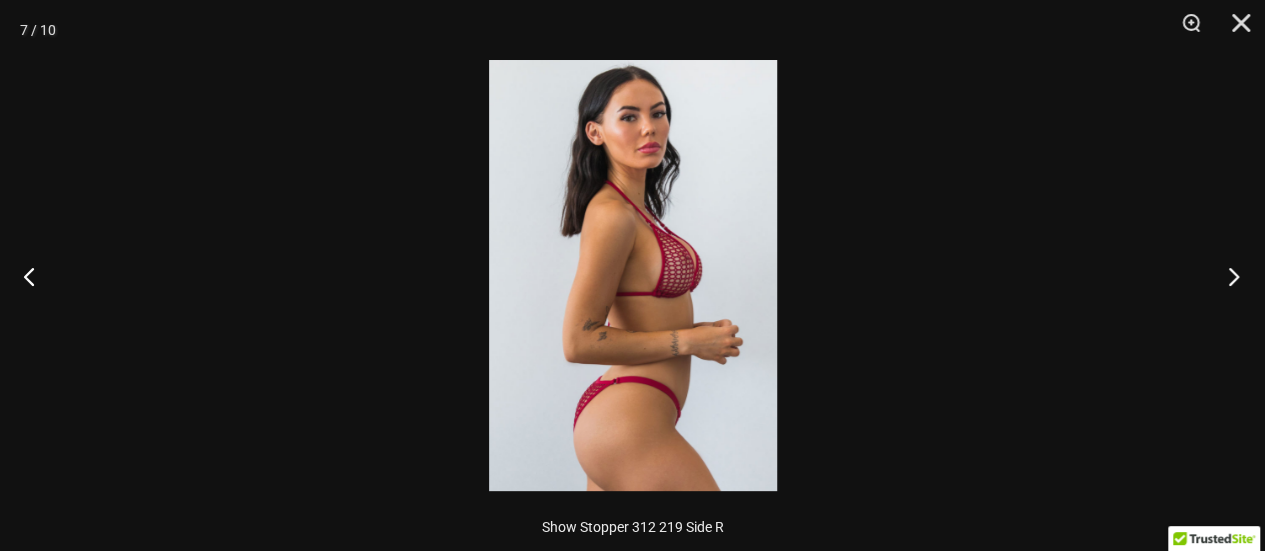 click at bounding box center [1227, 276] 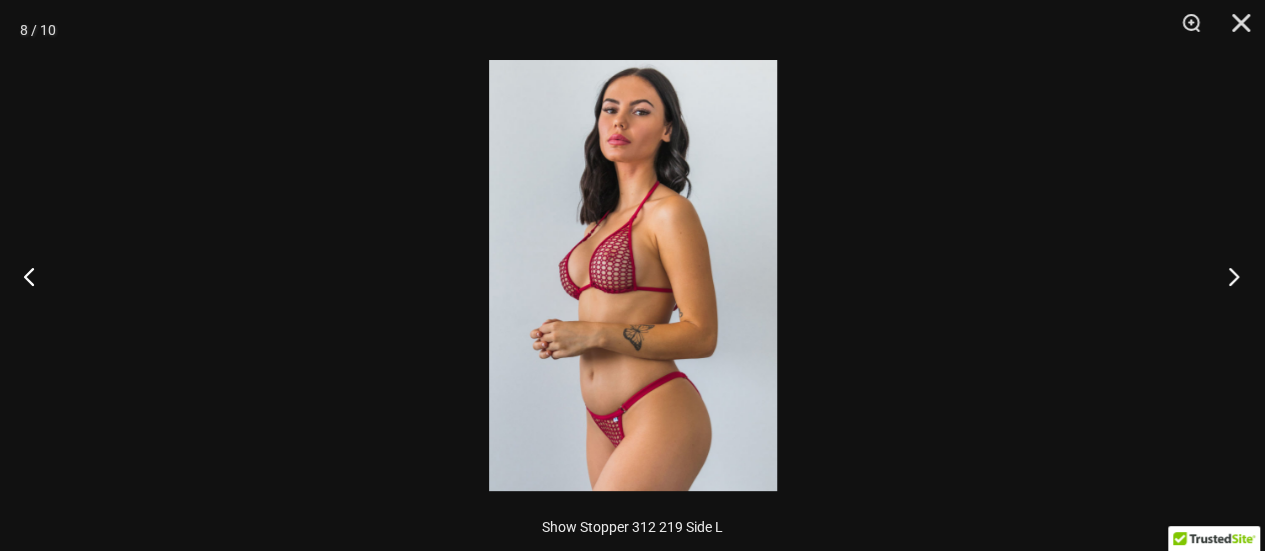 click at bounding box center (1227, 276) 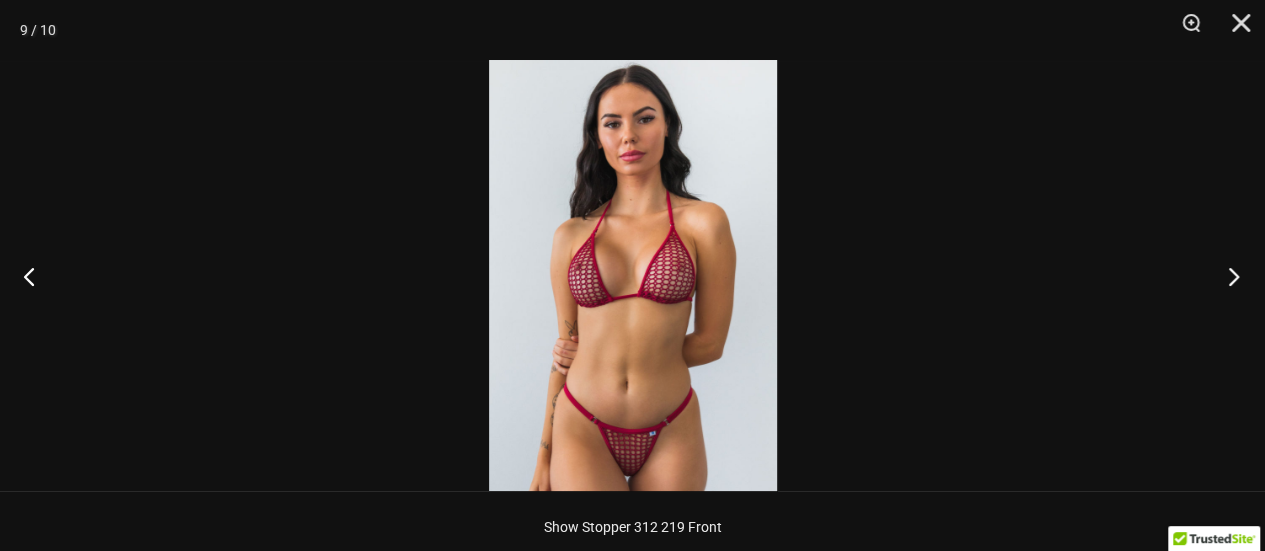 click at bounding box center [1227, 276] 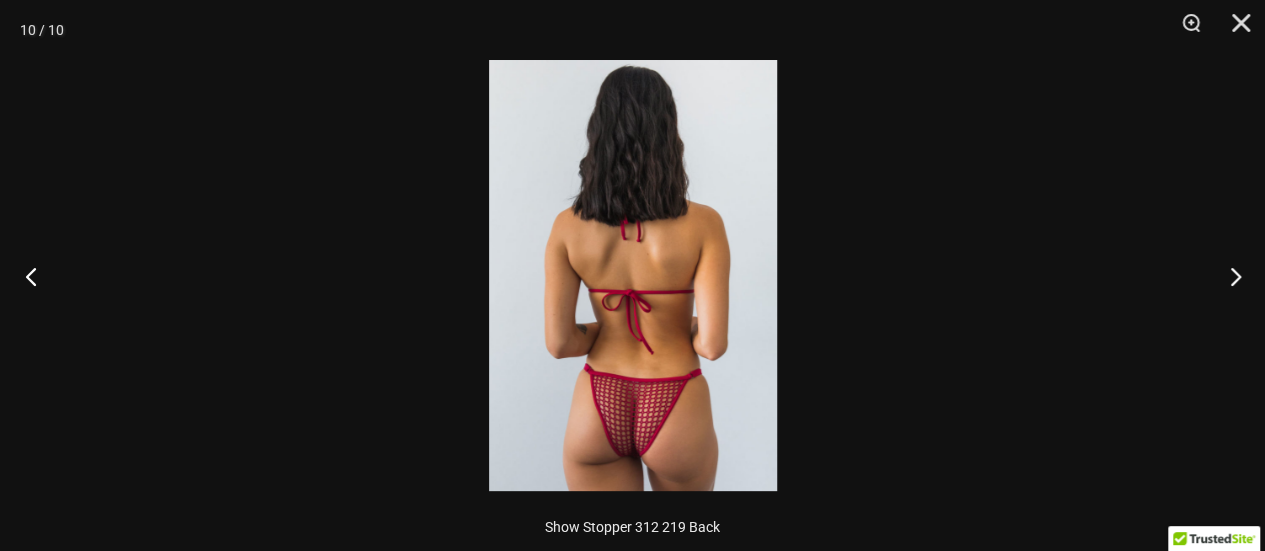 click at bounding box center [37, 276] 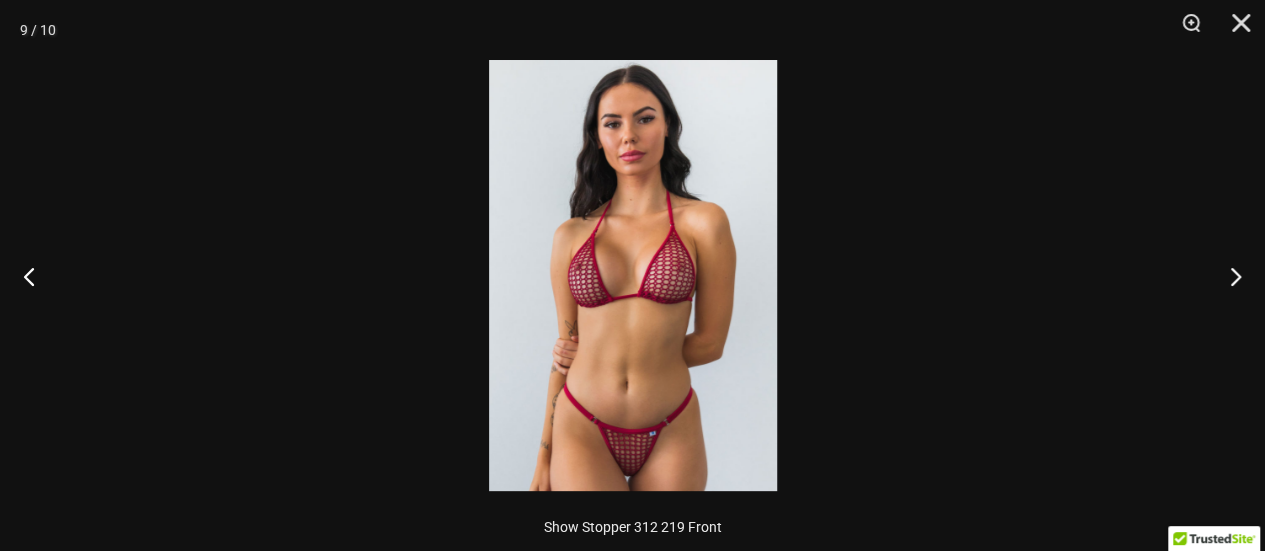 click at bounding box center [633, 275] 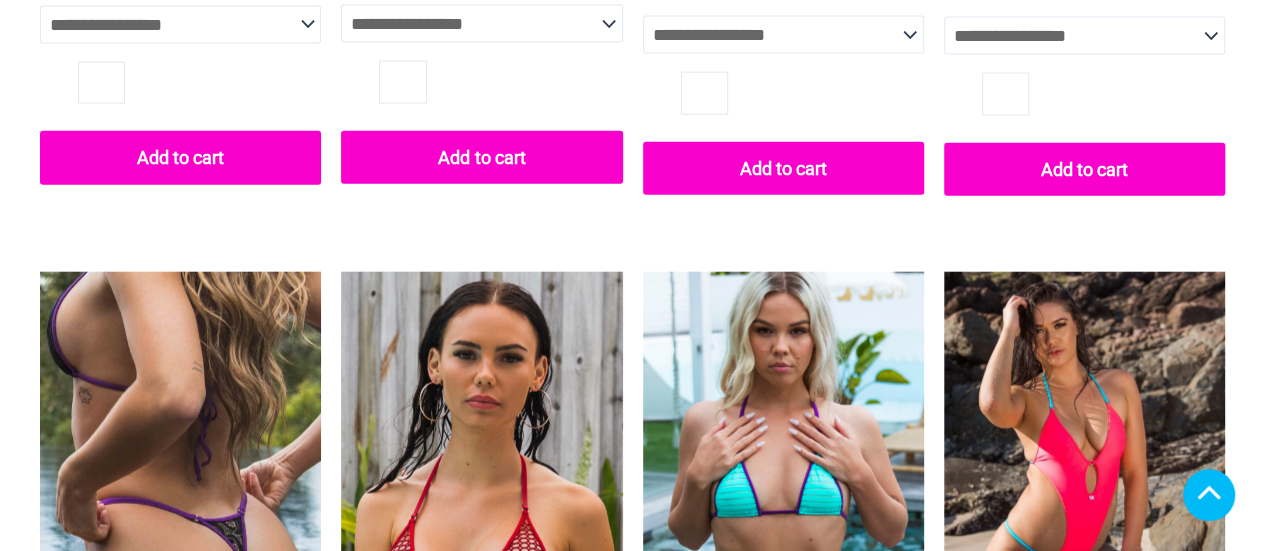 scroll, scrollTop: 2256, scrollLeft: 0, axis: vertical 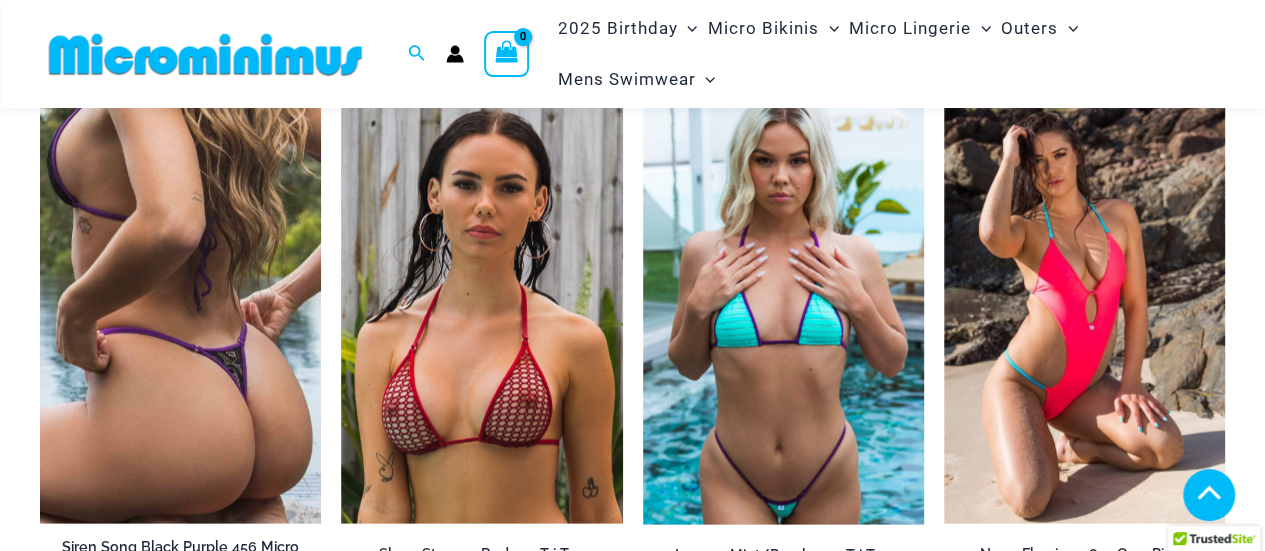 click at bounding box center [180, 937] 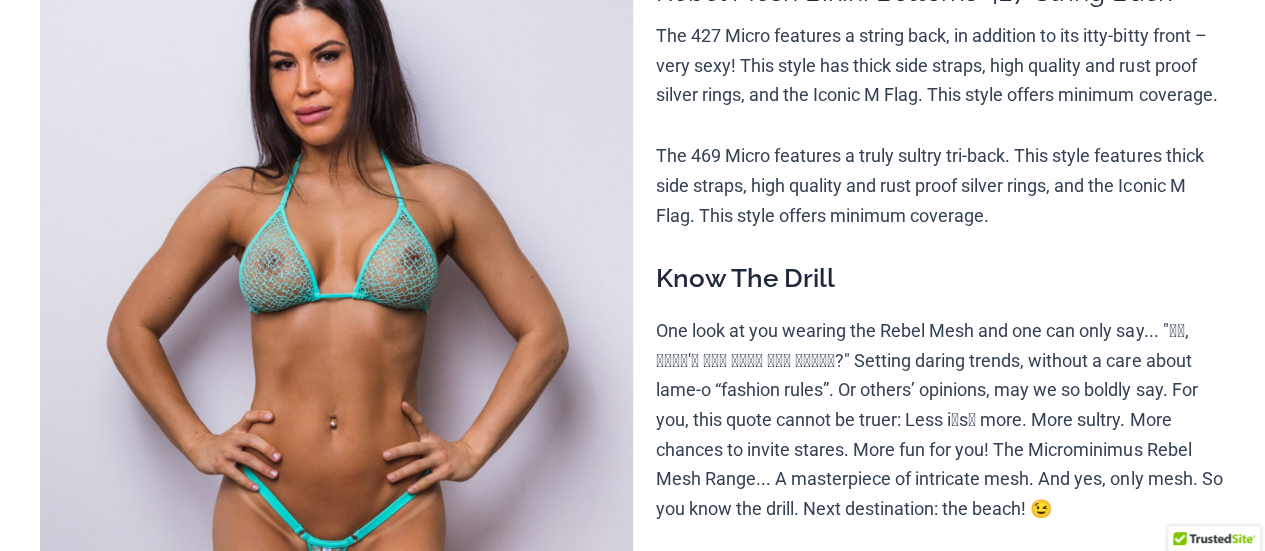 scroll, scrollTop: 0, scrollLeft: 0, axis: both 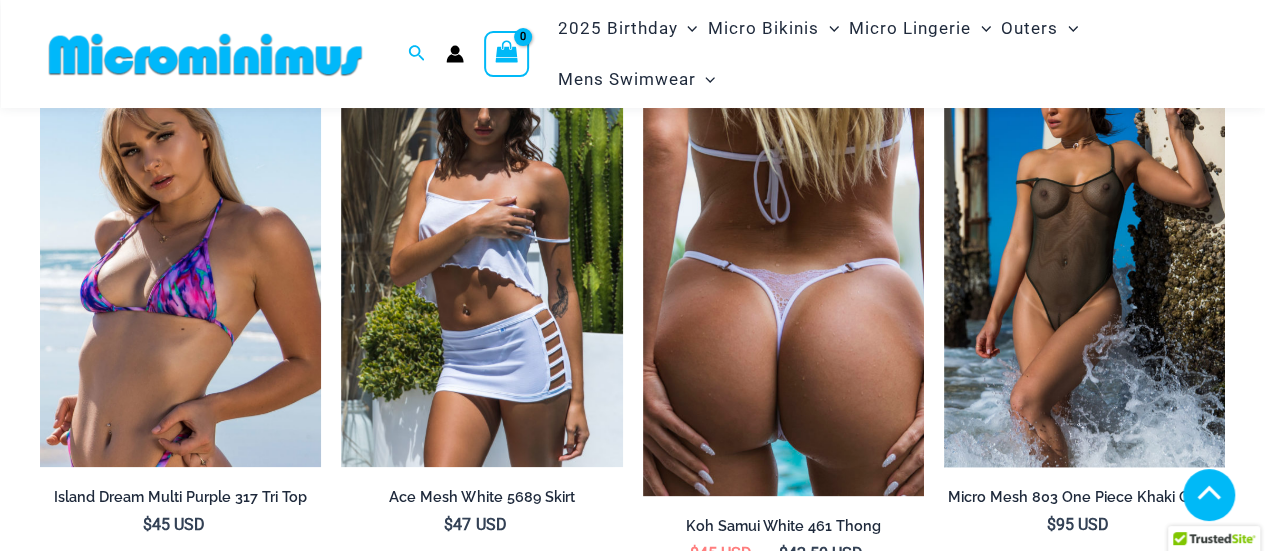 click at bounding box center [783, 270] 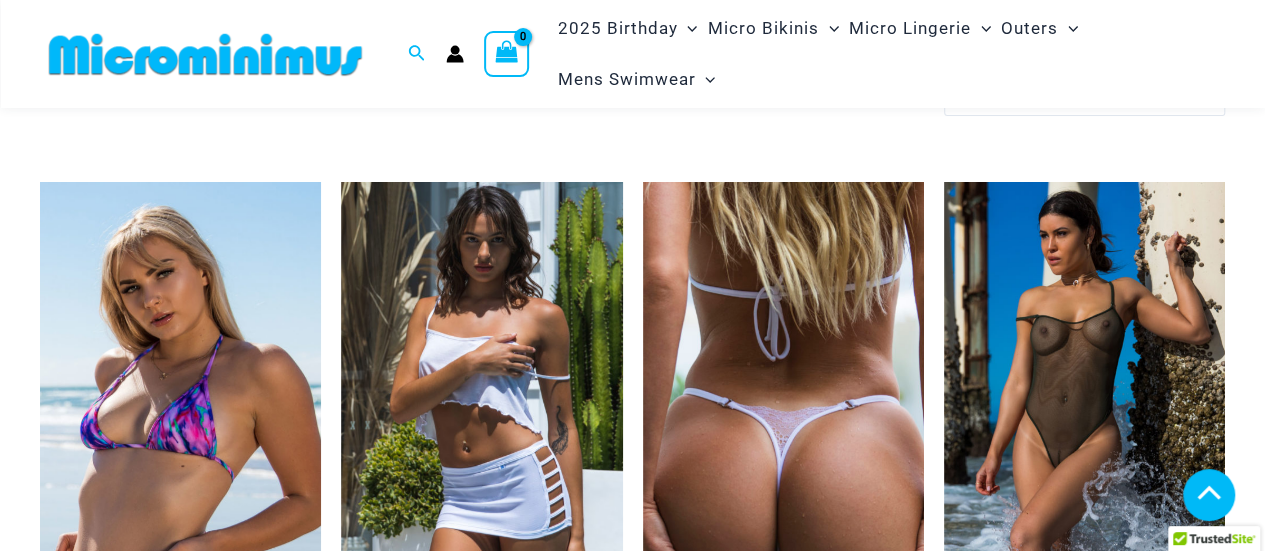 scroll, scrollTop: 4070, scrollLeft: 0, axis: vertical 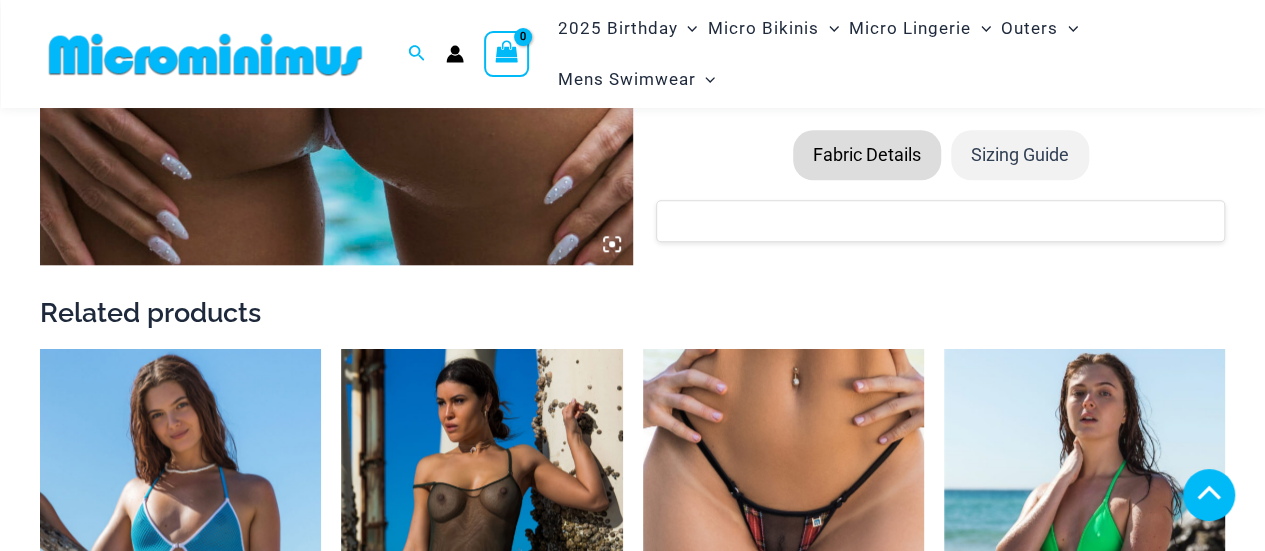 click at bounding box center [336, -209] 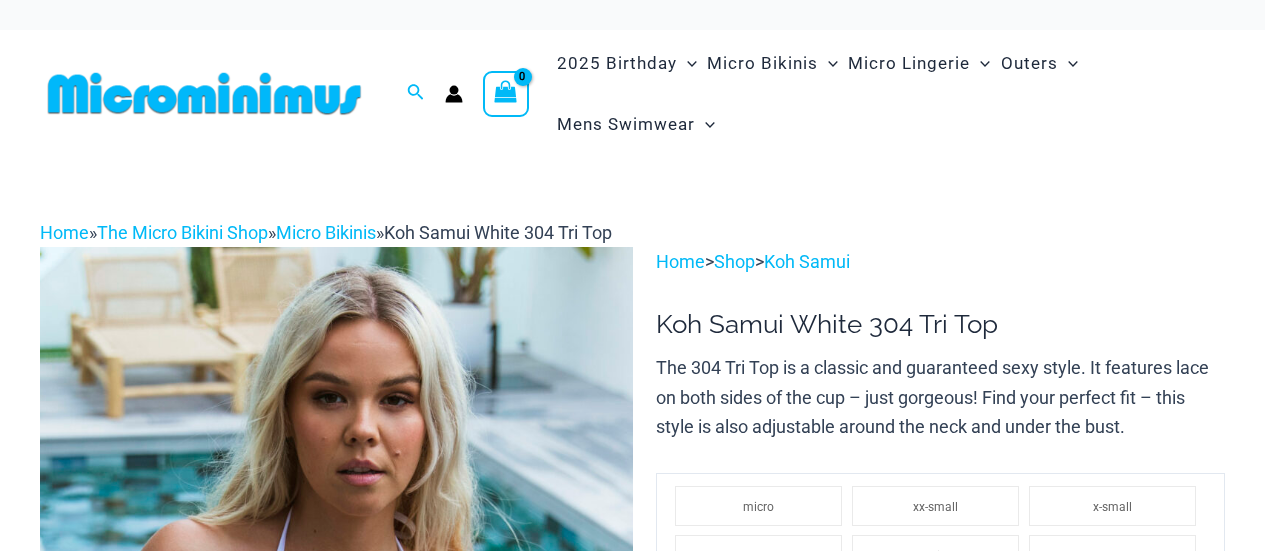 scroll, scrollTop: 1910, scrollLeft: 0, axis: vertical 